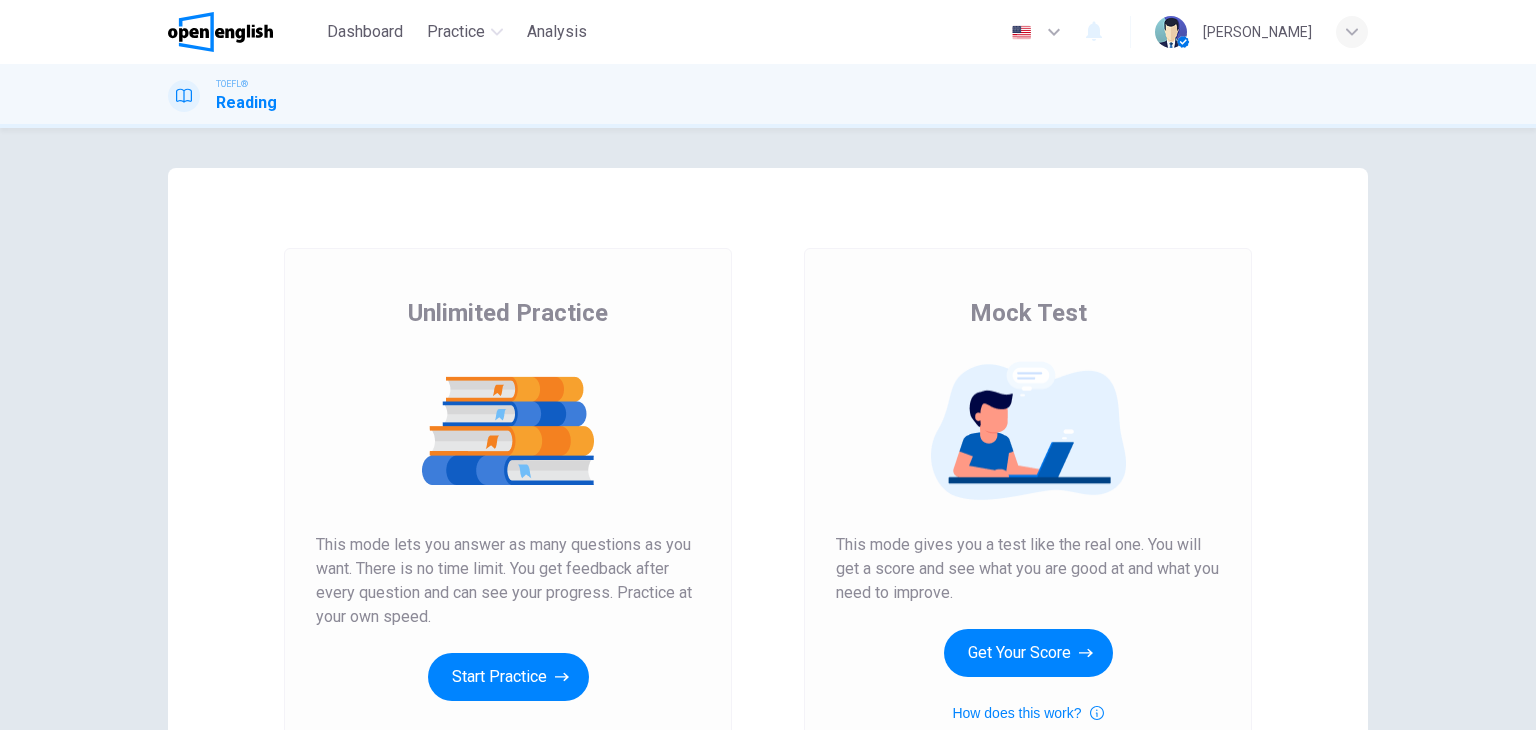 scroll, scrollTop: 0, scrollLeft: 0, axis: both 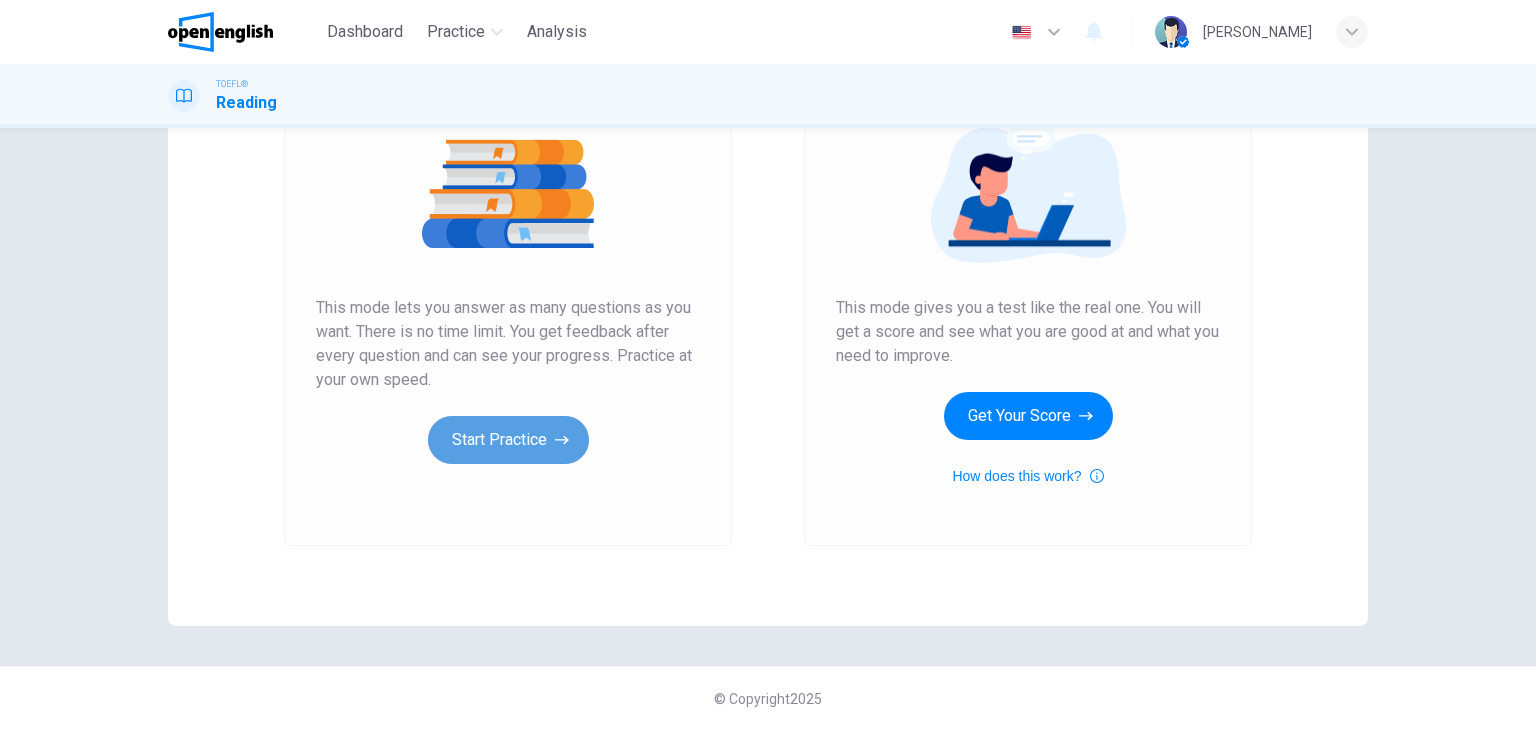 click on "Start Practice" at bounding box center (508, 440) 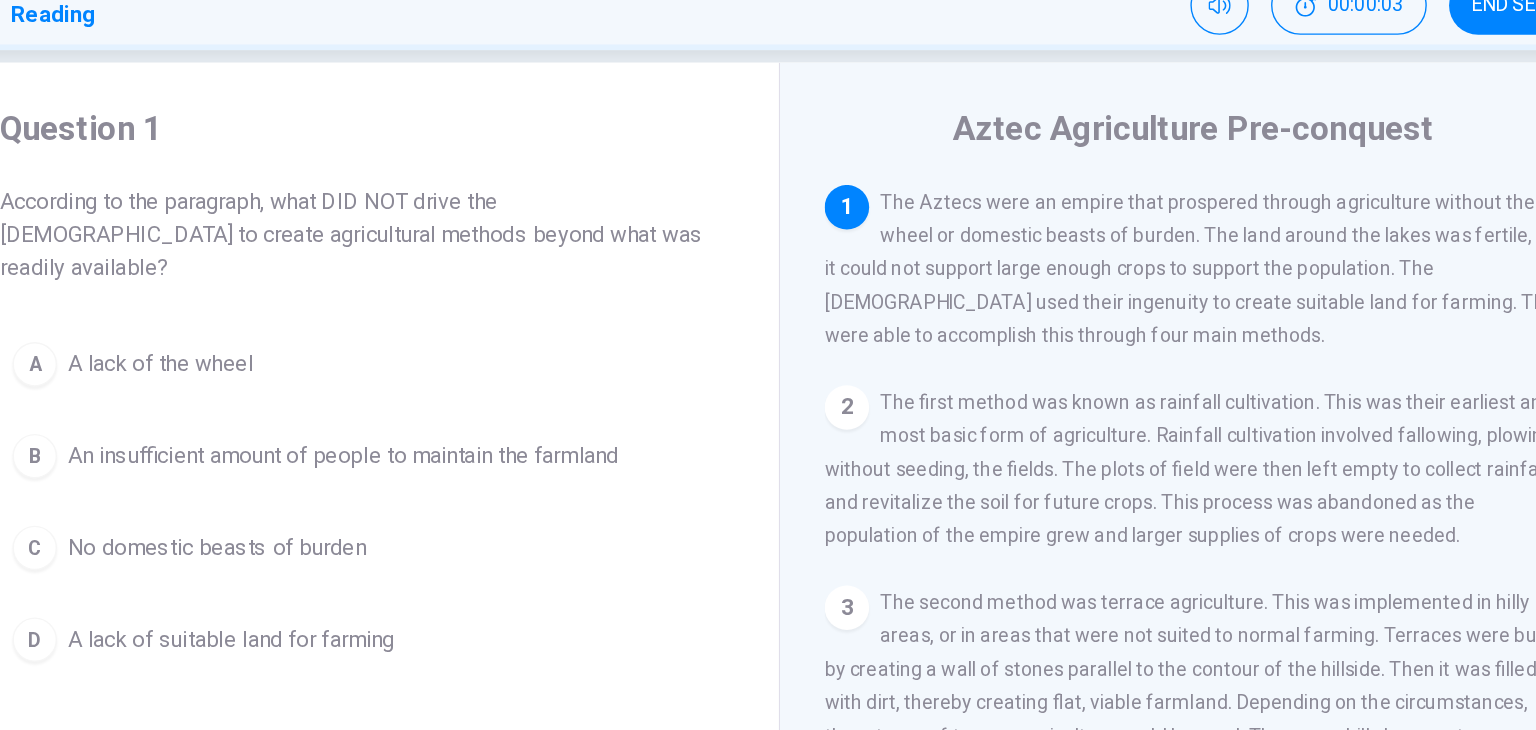 scroll, scrollTop: 32, scrollLeft: 0, axis: vertical 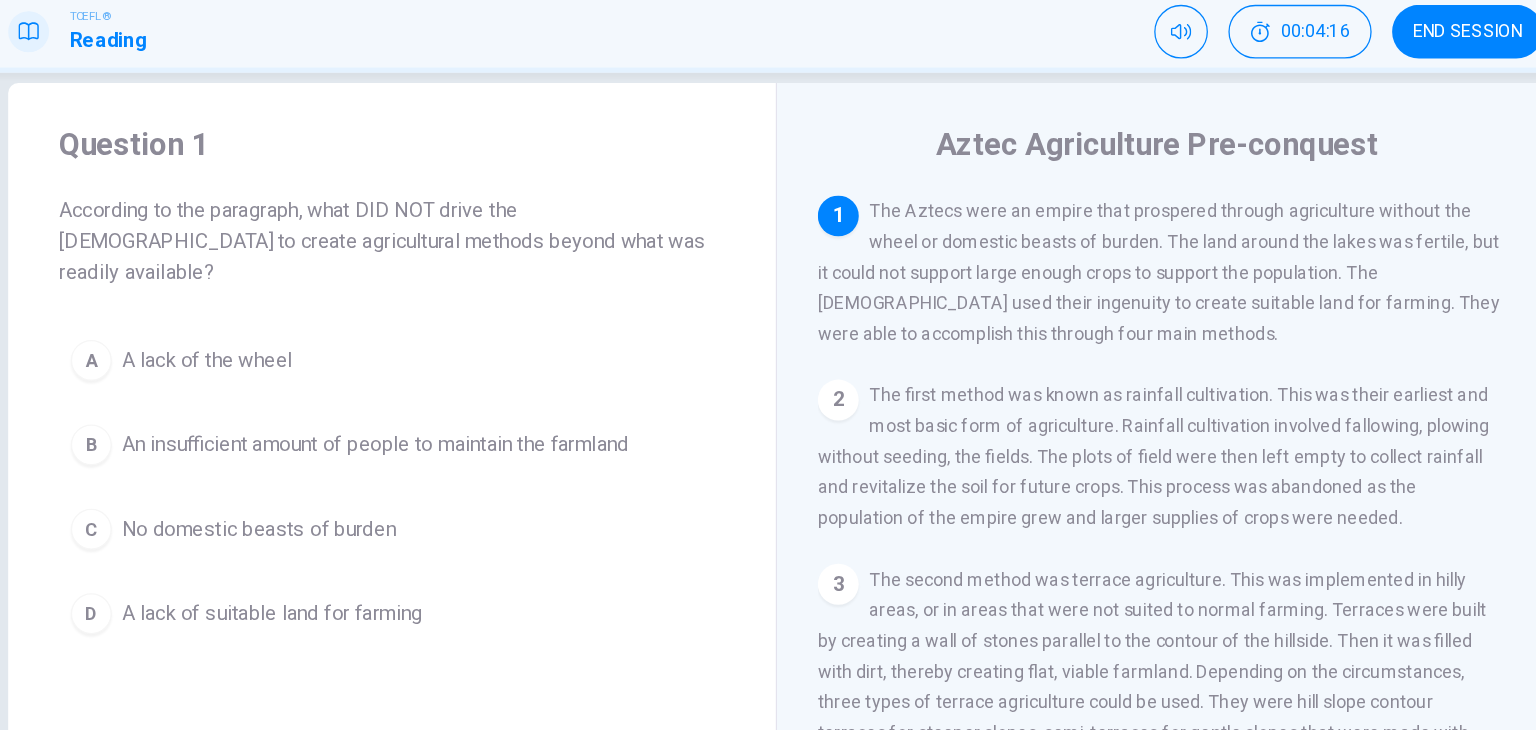 drag, startPoint x: 997, startPoint y: 463, endPoint x: 1046, endPoint y: 431, distance: 58.5235 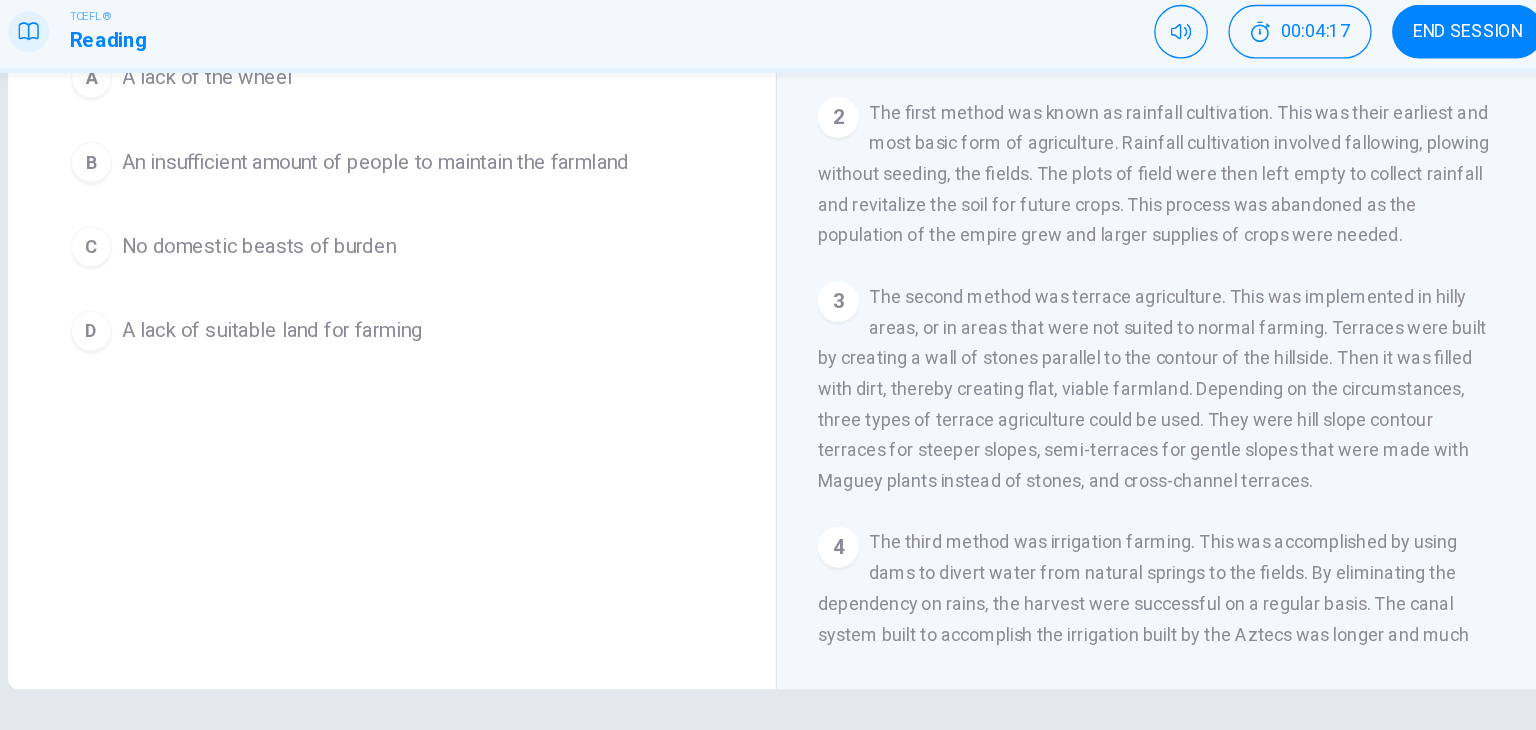 click on "3 The second method was terrace agriculture. This was implemented in hilly areas, or in areas that were not suited to normal farming. Terraces were built by creating a wall of stones parallel to the contour of the hillside. Then it was filled with dirt, thereby creating flat, viable farmland. Depending on the circumstances, three types of terrace agriculture could be used. They were hill slope contour terraces for steeper slopes, semi-terraces for gentle slopes that were made with Maguey plants instead of stones, and cross-channel terraces." at bounding box center (1069, 375) 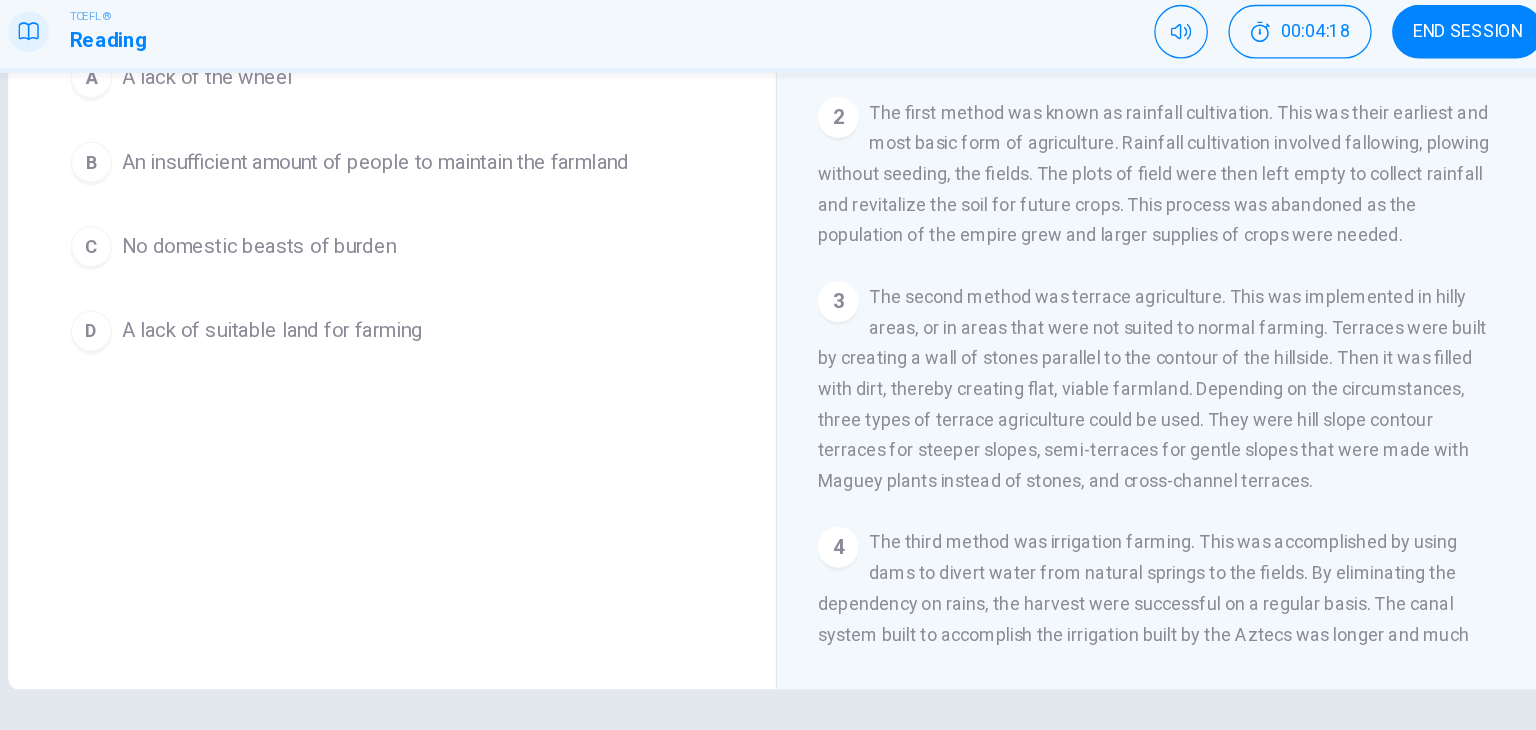 click on "3" at bounding box center (817, 307) 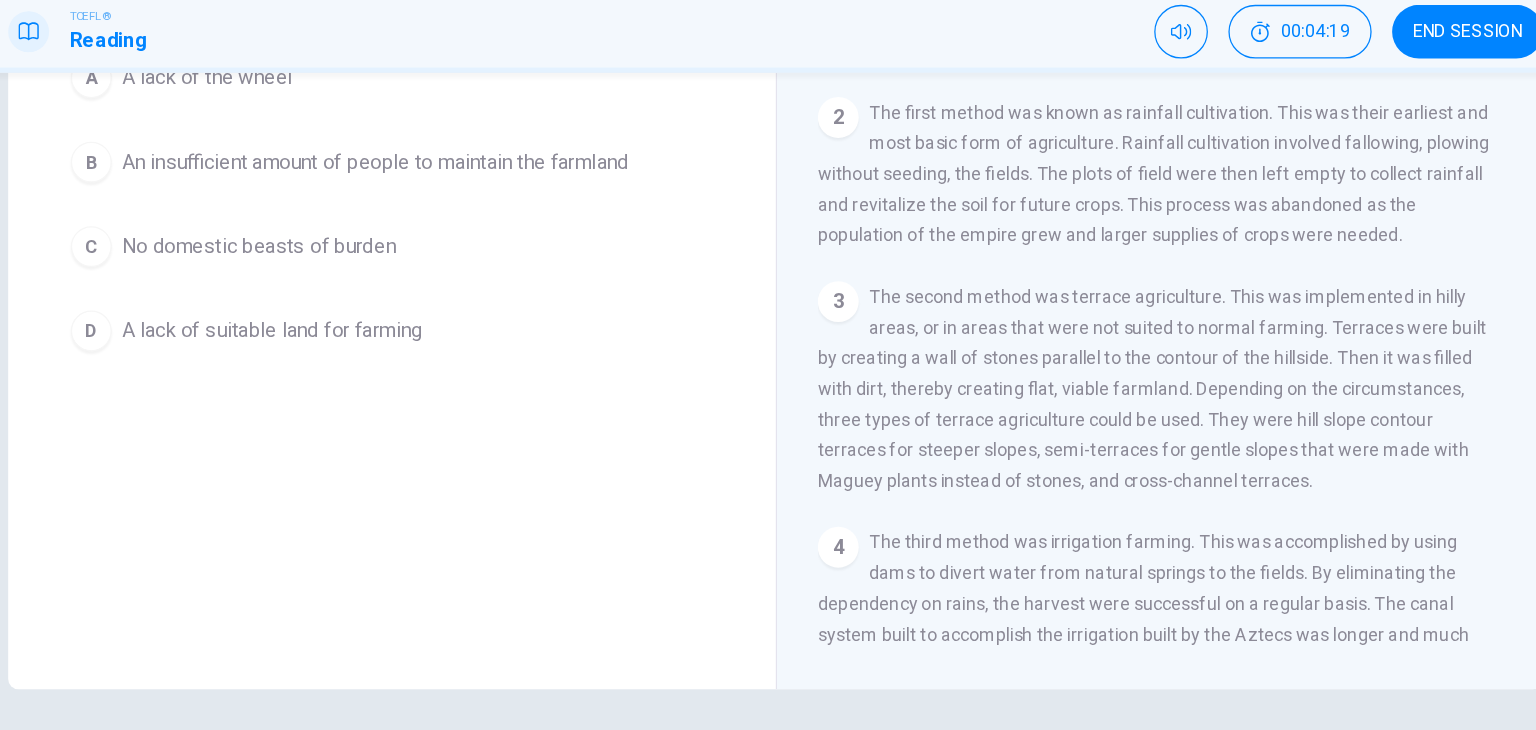 scroll, scrollTop: 97, scrollLeft: 0, axis: vertical 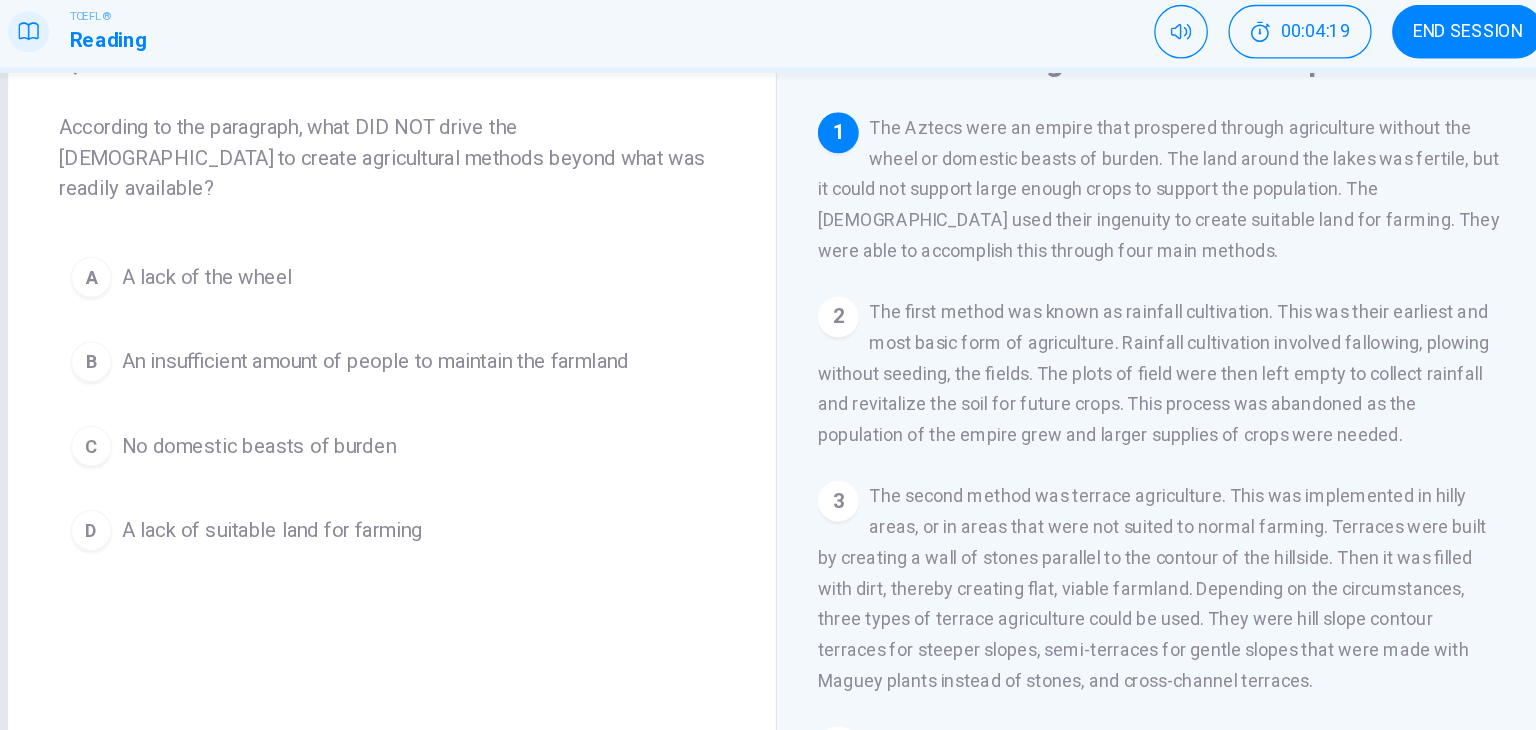 click on "2" at bounding box center [817, 319] 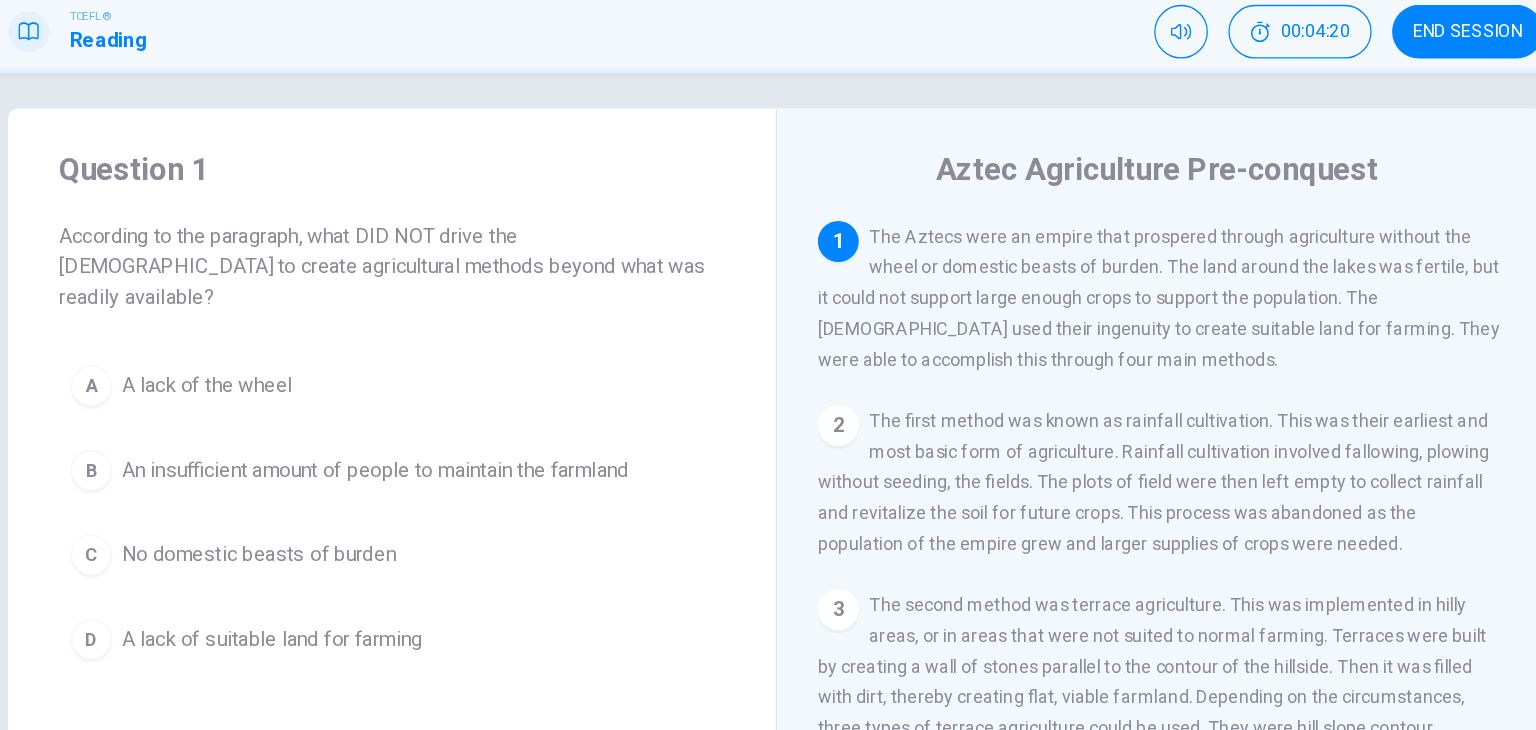 scroll, scrollTop: 0, scrollLeft: 0, axis: both 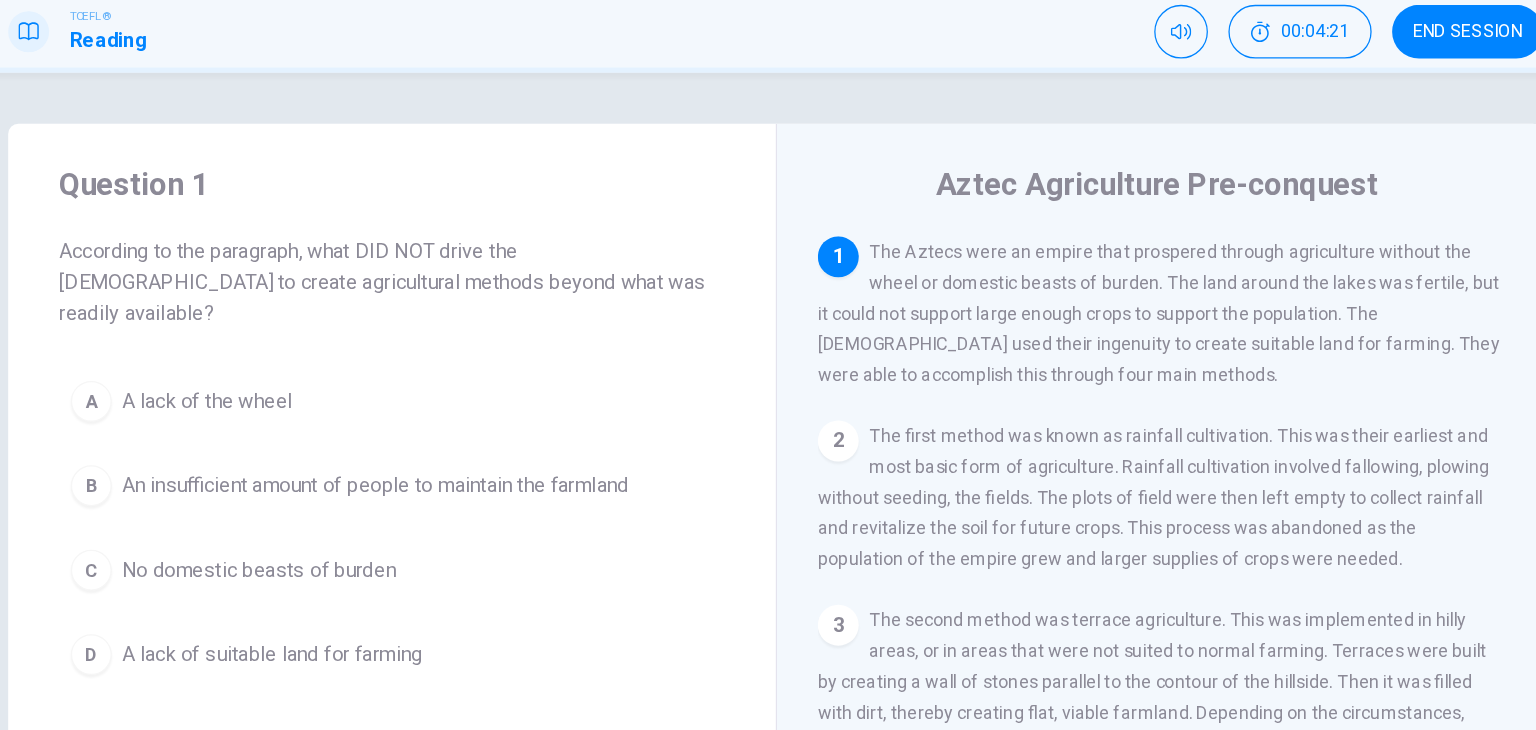click on "The Aztecs were an empire that prospered through agriculture without the wheel or domestic beasts of burden. The land around the lakes was fertile, but it could not support large enough crops to support the population. The [DEMOGRAPHIC_DATA] used their ingenuity to create suitable land for farming. They were able to accomplish this through four main methods." at bounding box center (1067, 316) 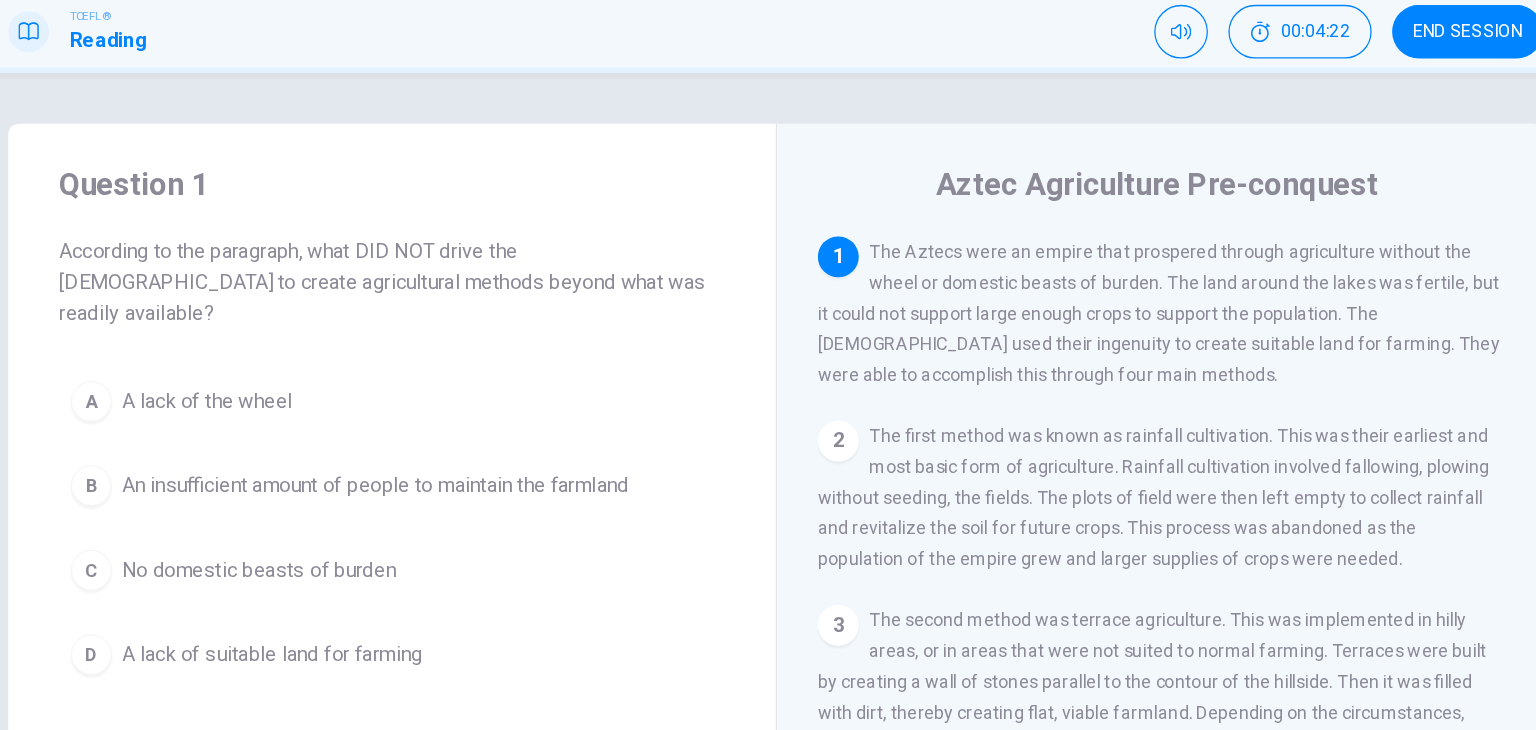 drag, startPoint x: 813, startPoint y: 268, endPoint x: 883, endPoint y: 371, distance: 124.53513 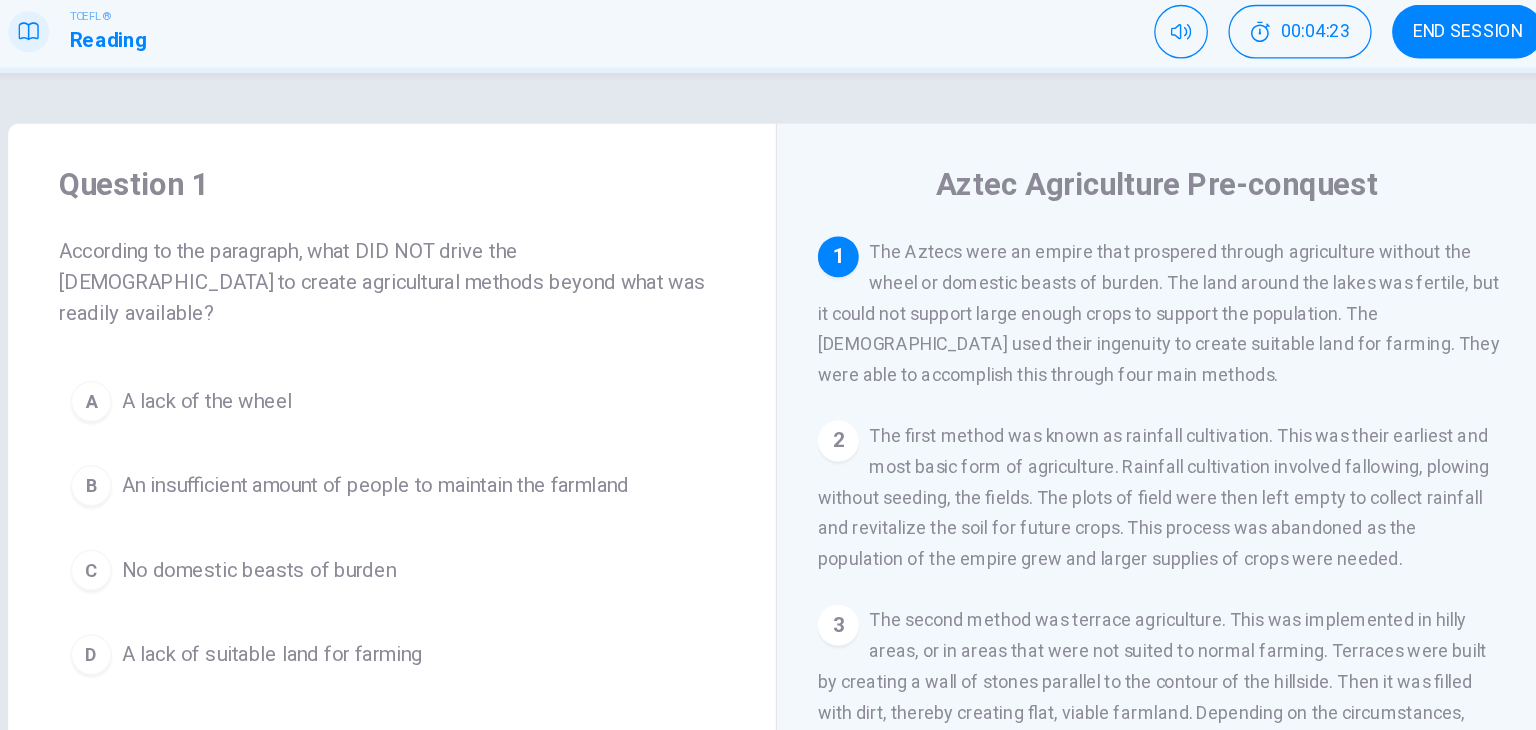 scroll, scrollTop: 78, scrollLeft: 0, axis: vertical 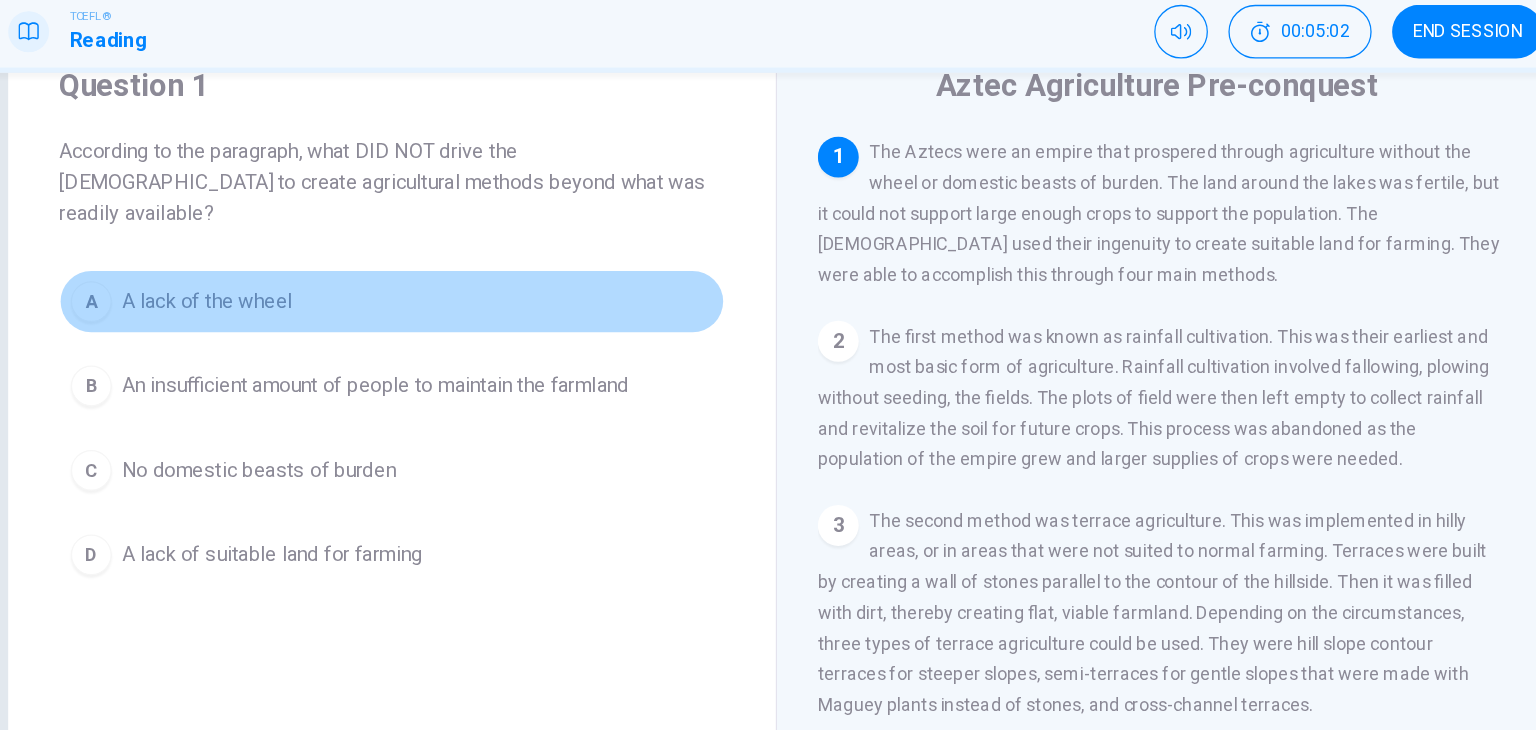 click on "A lack of the wheel" at bounding box center [323, 307] 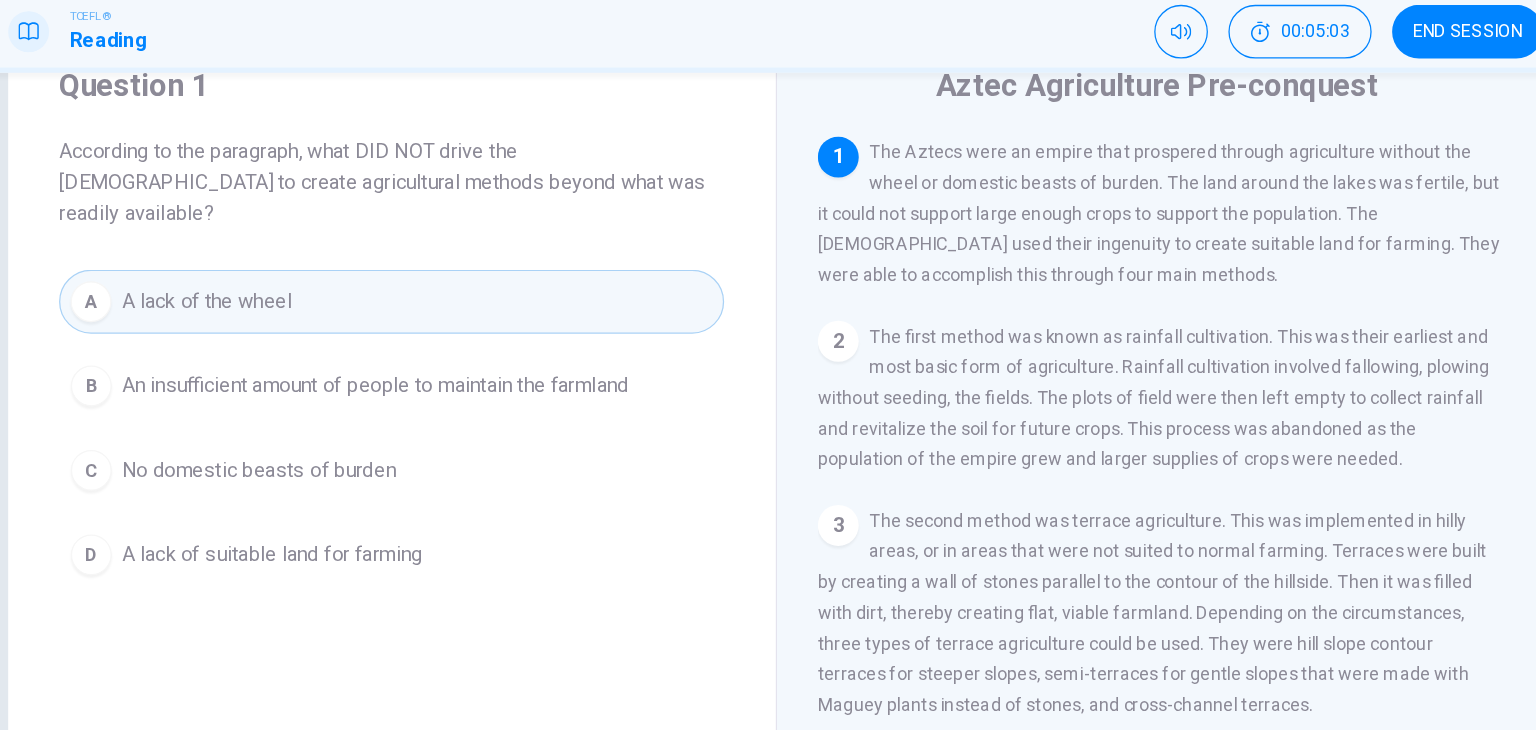 click on "A A lack of the wheel" at bounding box center [468, 307] 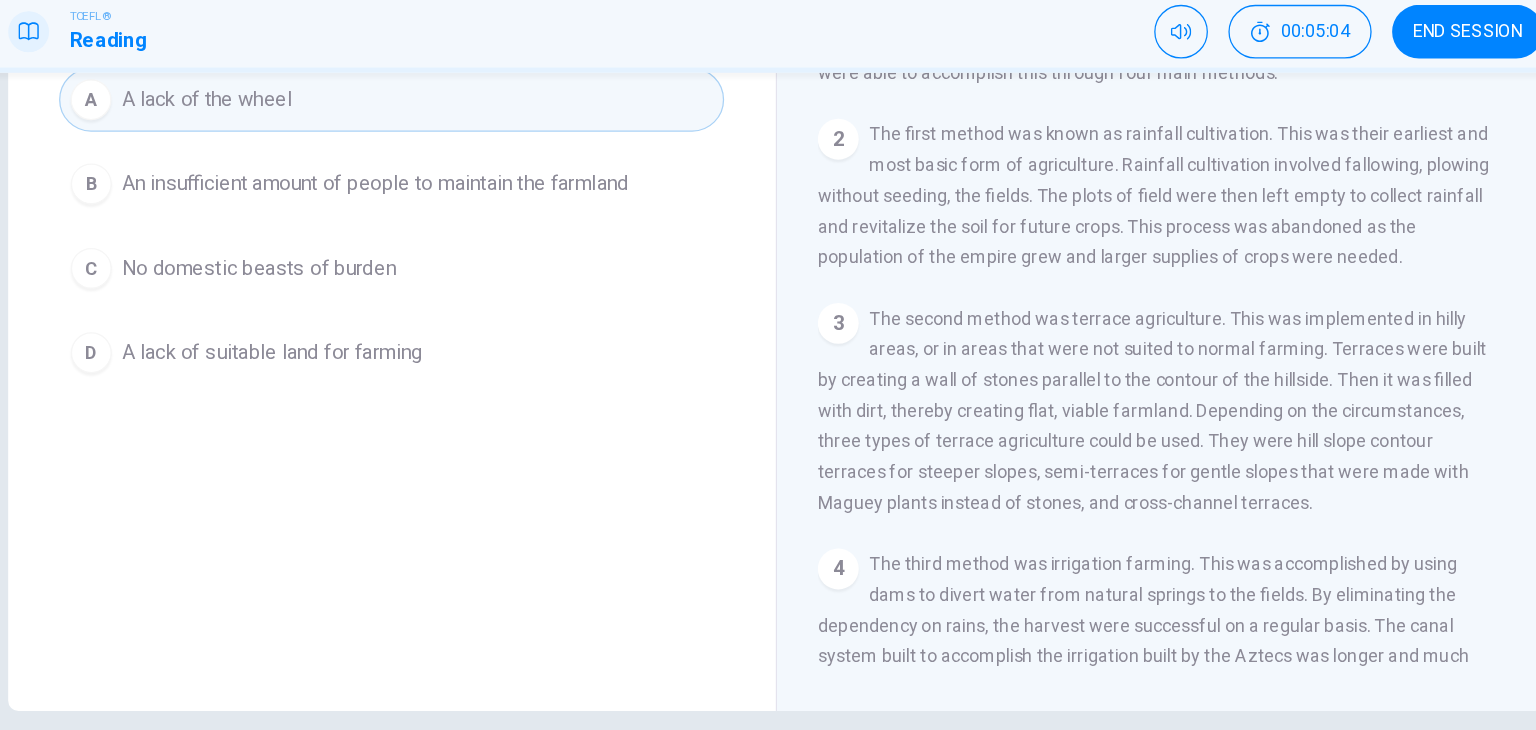 scroll, scrollTop: 253, scrollLeft: 0, axis: vertical 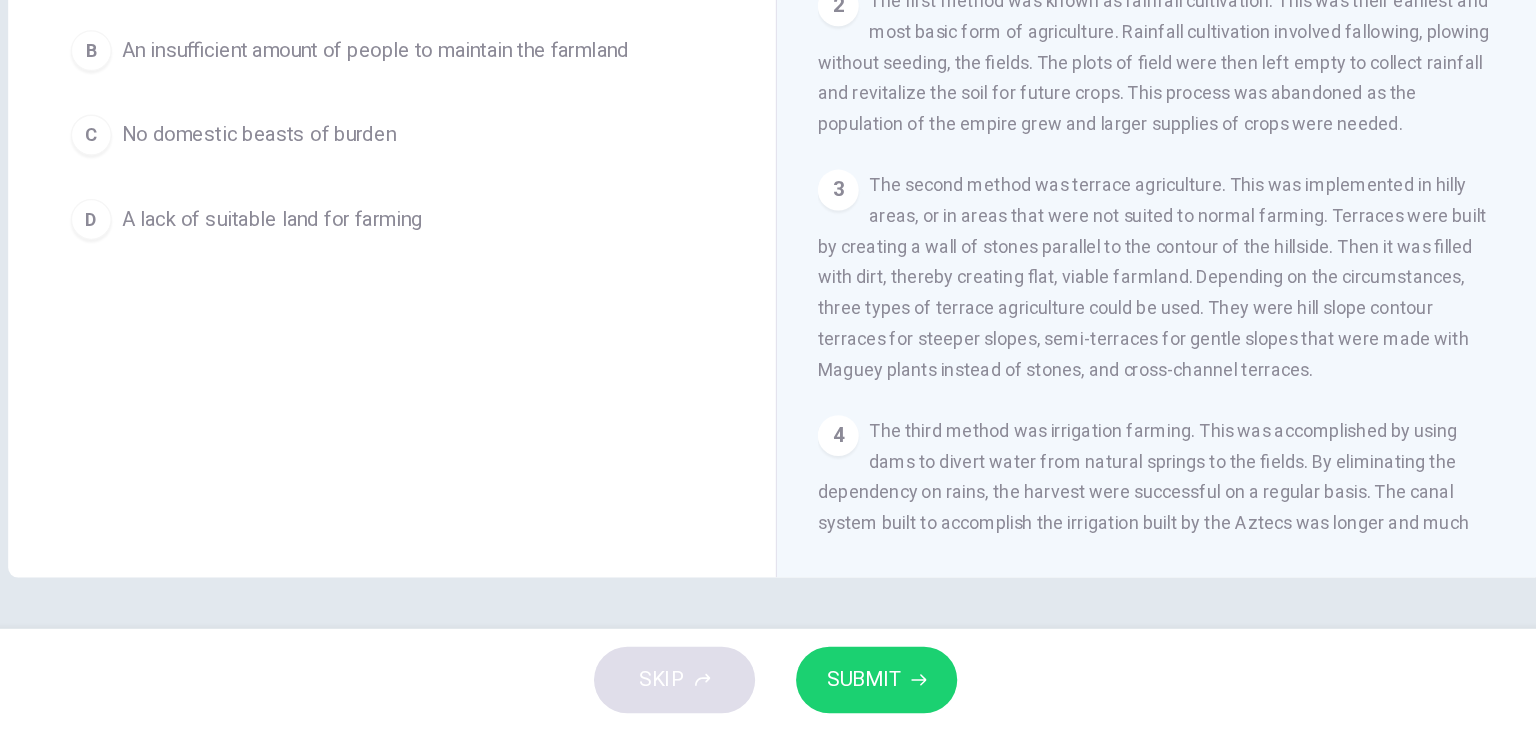 click on "SUBMIT" at bounding box center (837, 690) 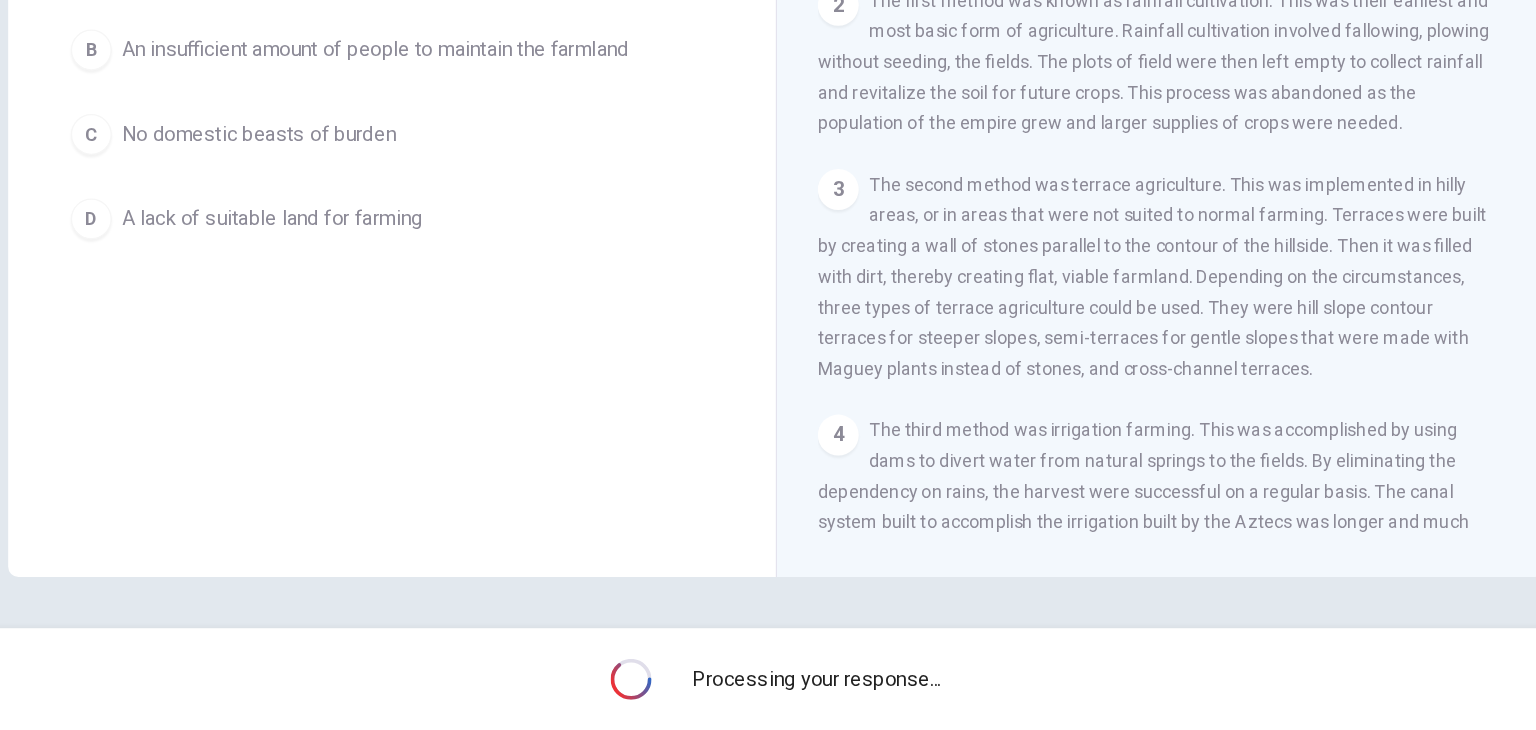 scroll, scrollTop: 0, scrollLeft: 0, axis: both 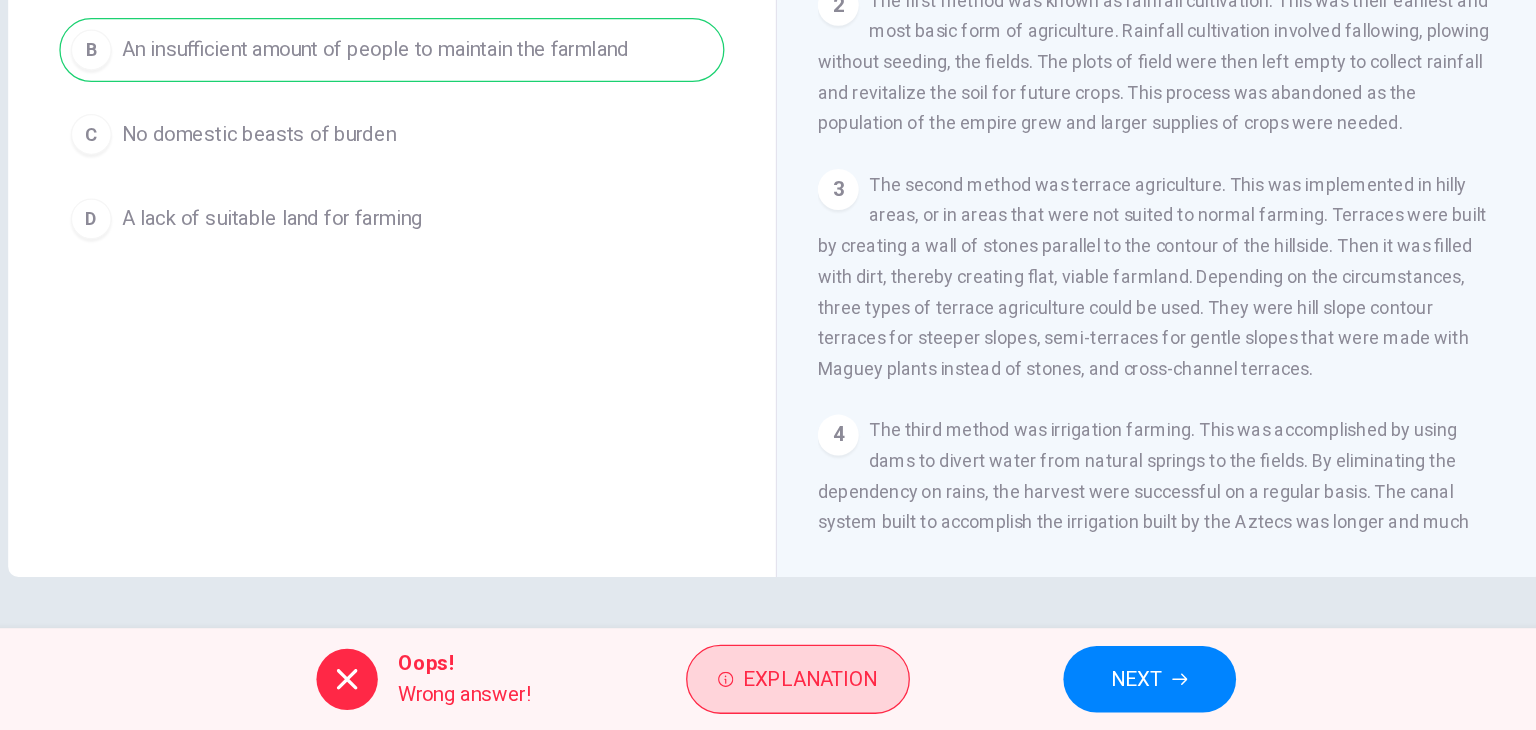 click on "Explanation" at bounding box center [795, 690] 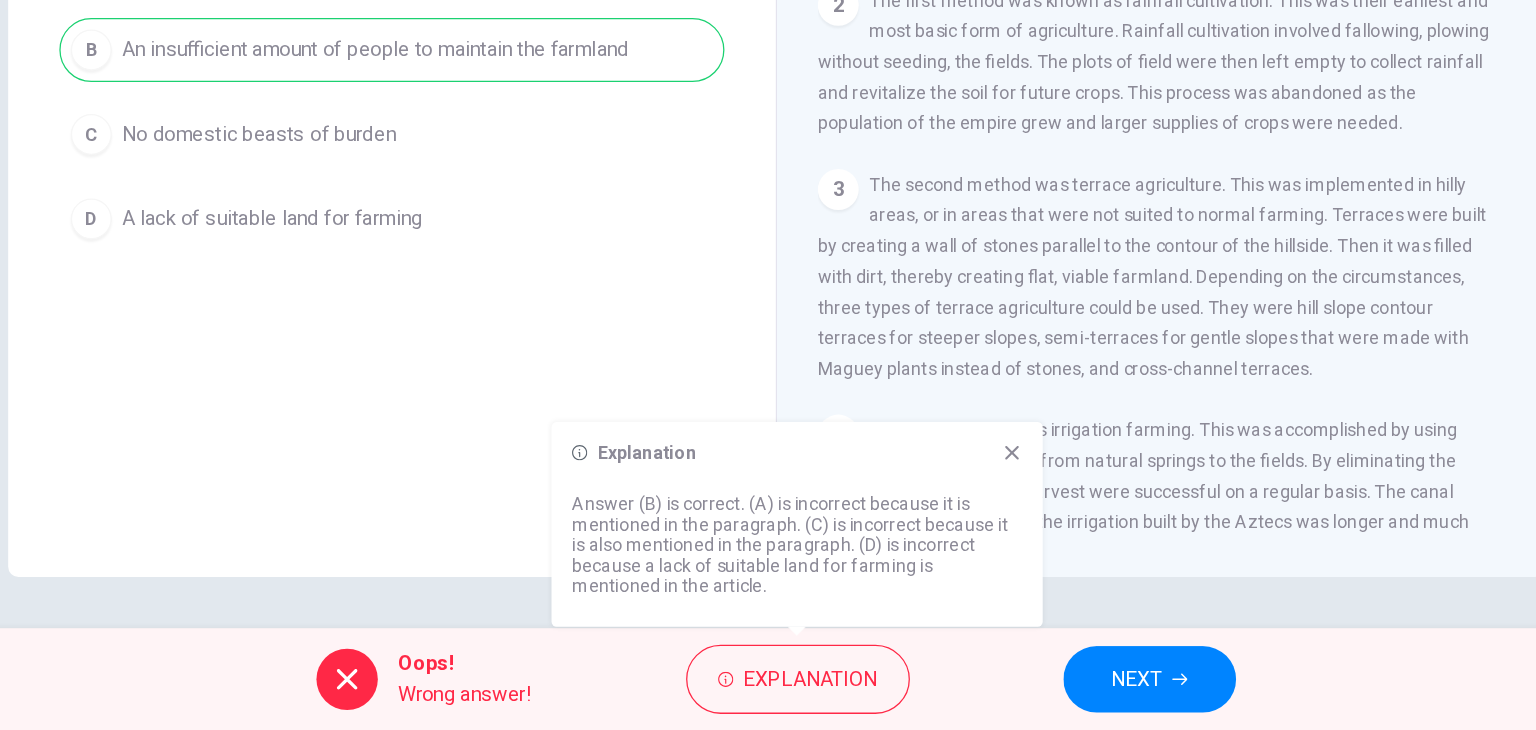 click on "NEXT" at bounding box center [1060, 690] 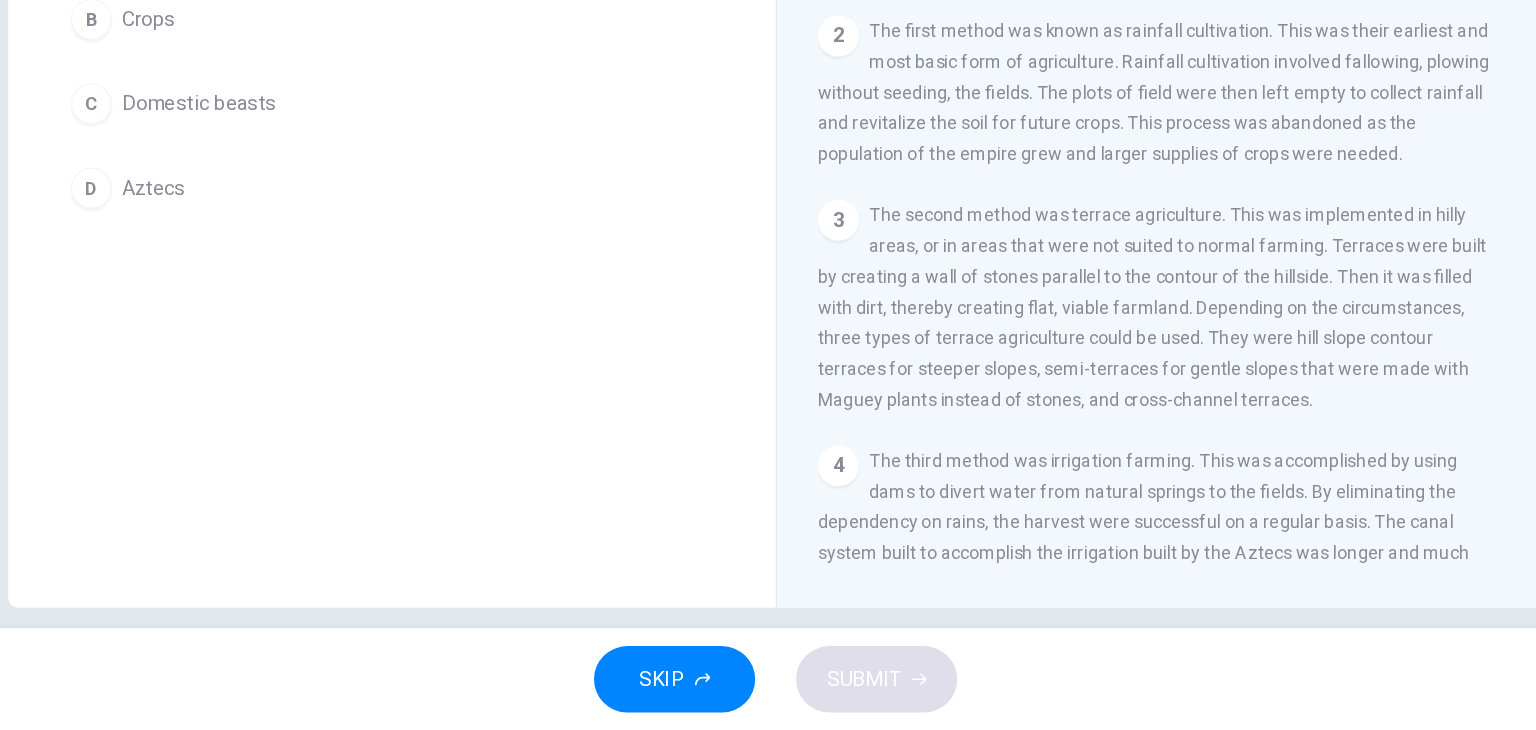 scroll, scrollTop: 0, scrollLeft: 0, axis: both 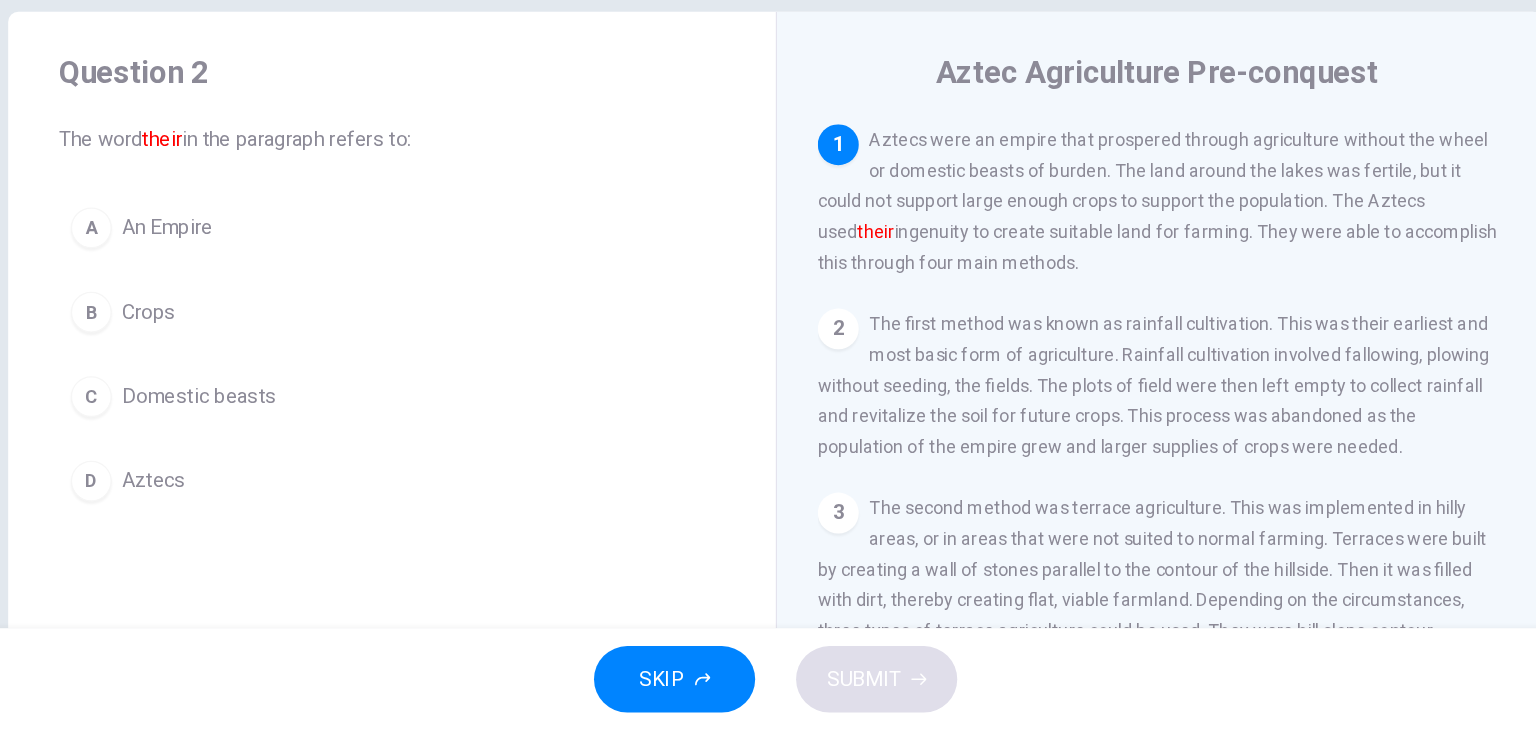 click on "D Aztecs" at bounding box center (468, 535) 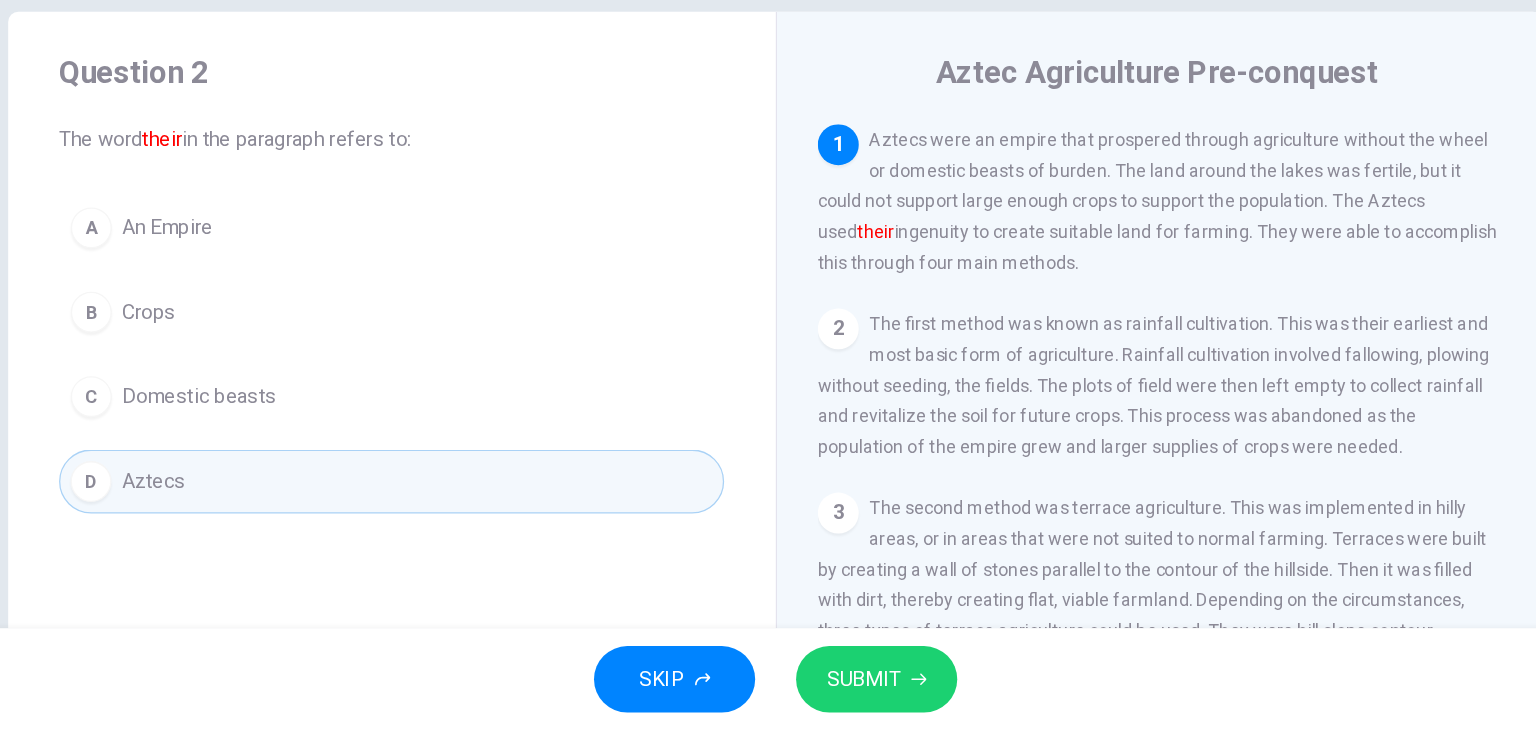 click on "SUBMIT" at bounding box center (837, 690) 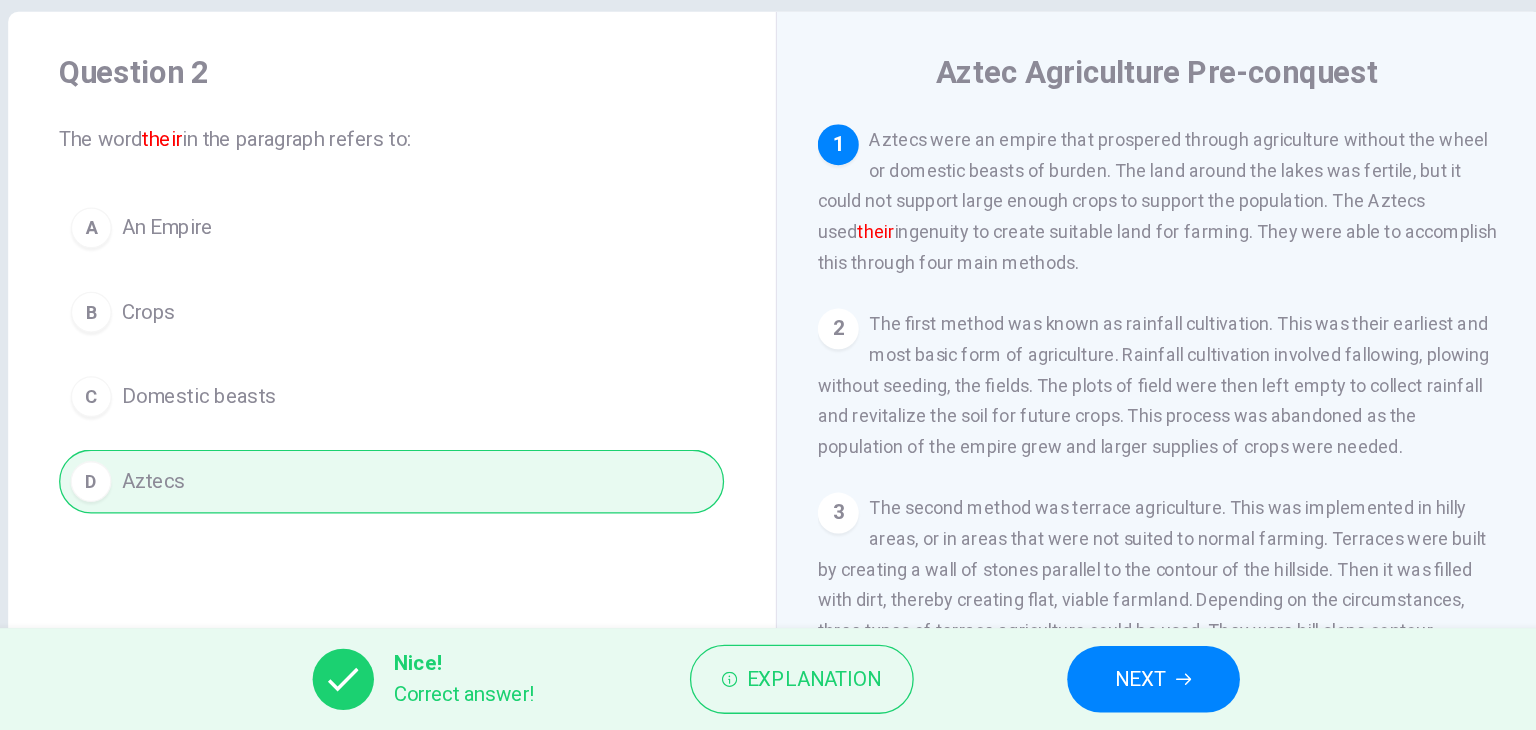 click on "NEXT" at bounding box center (1053, 690) 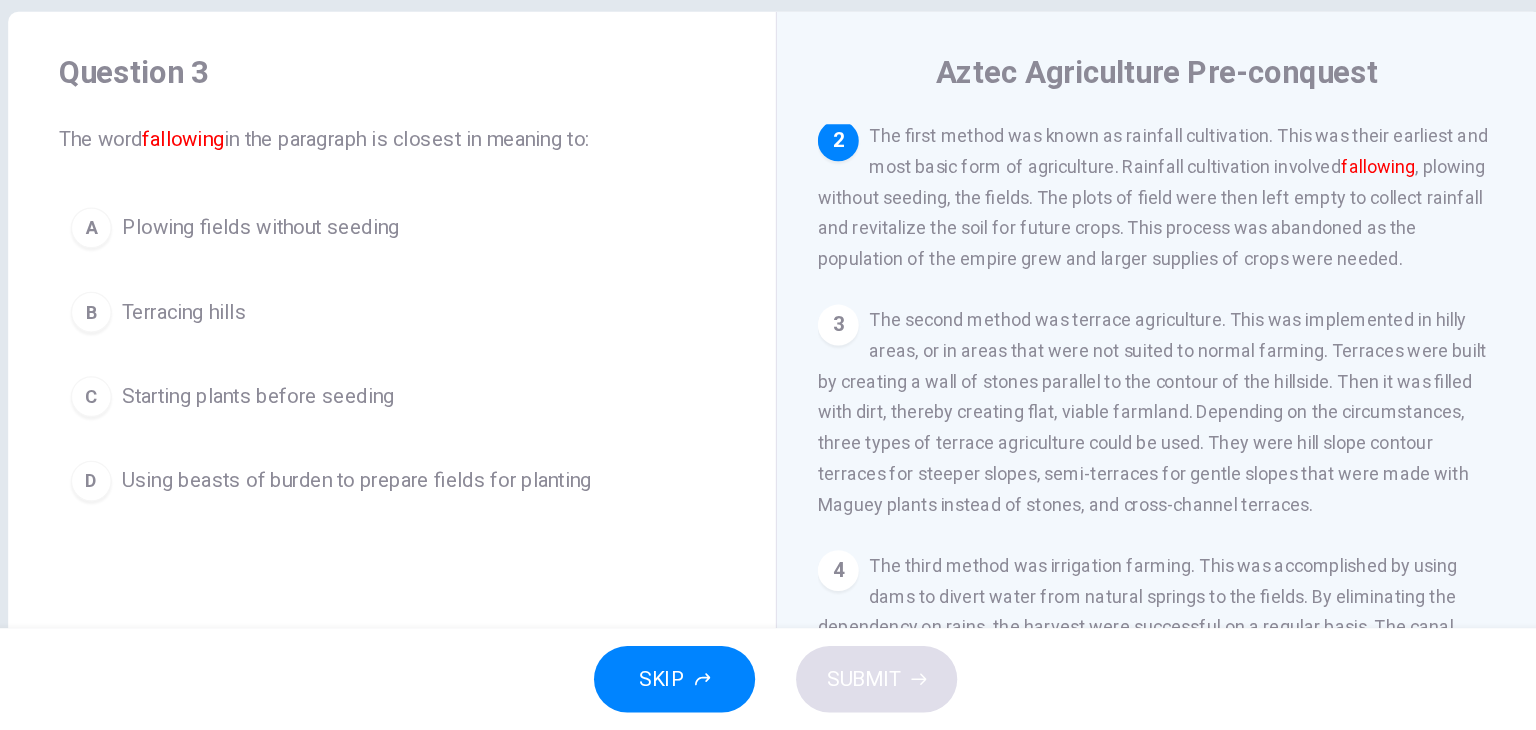 scroll, scrollTop: 148, scrollLeft: 0, axis: vertical 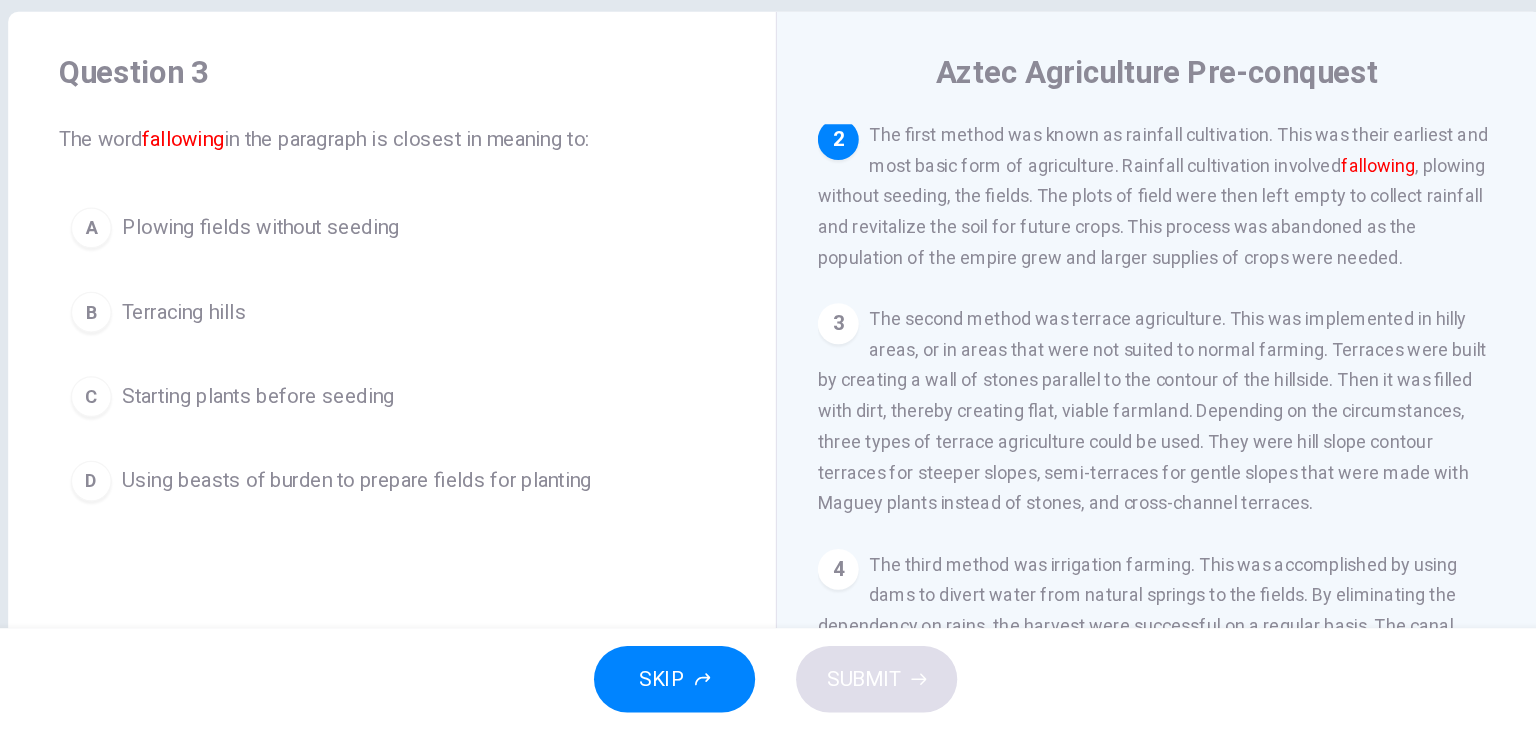 drag, startPoint x: 199, startPoint y: 268, endPoint x: 424, endPoint y: 261, distance: 225.10886 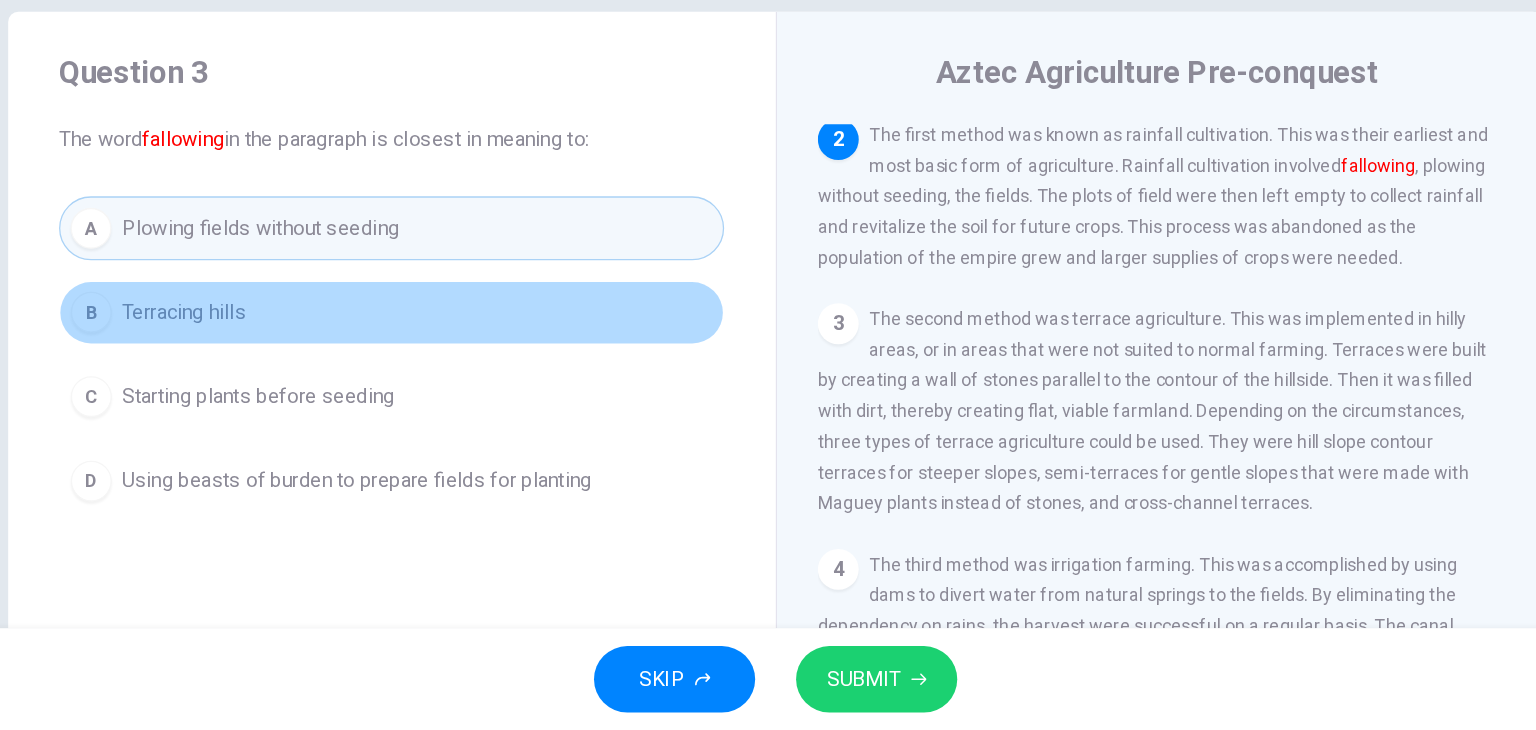 click on "B Terracing hills" at bounding box center (468, 403) 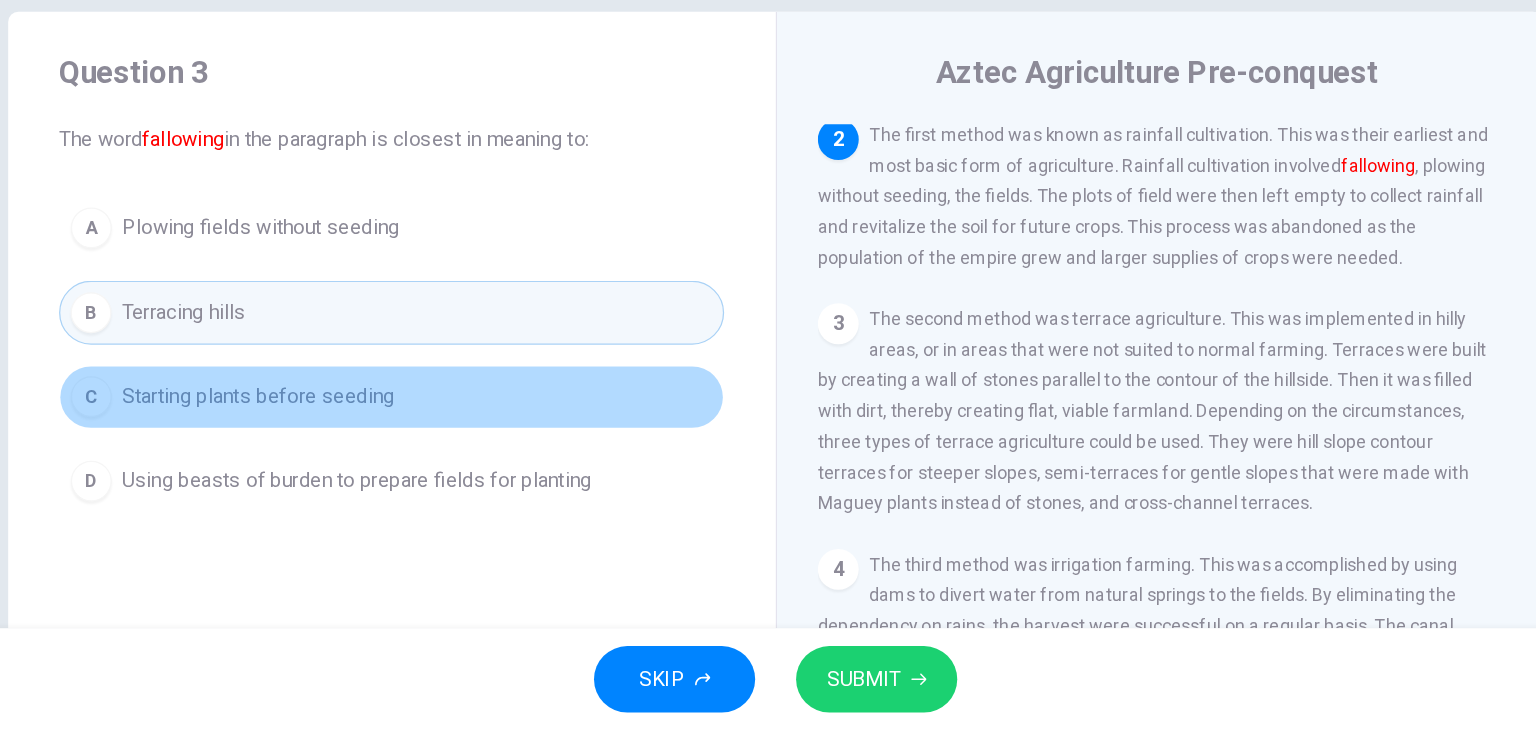 click on "C Starting plants before seeding" at bounding box center (468, 469) 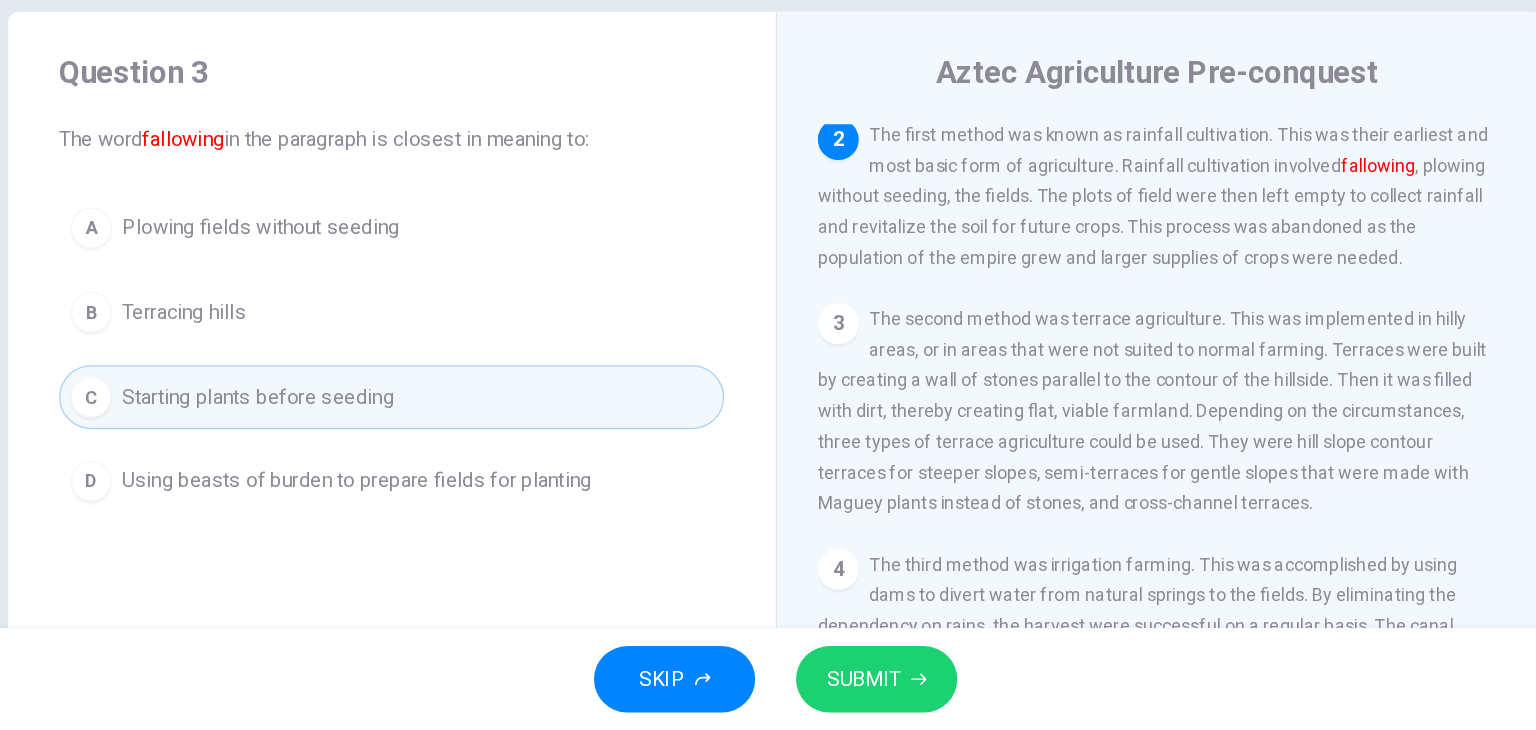 click on "D Using beasts of burden to prepare fields for planting" at bounding box center [468, 535] 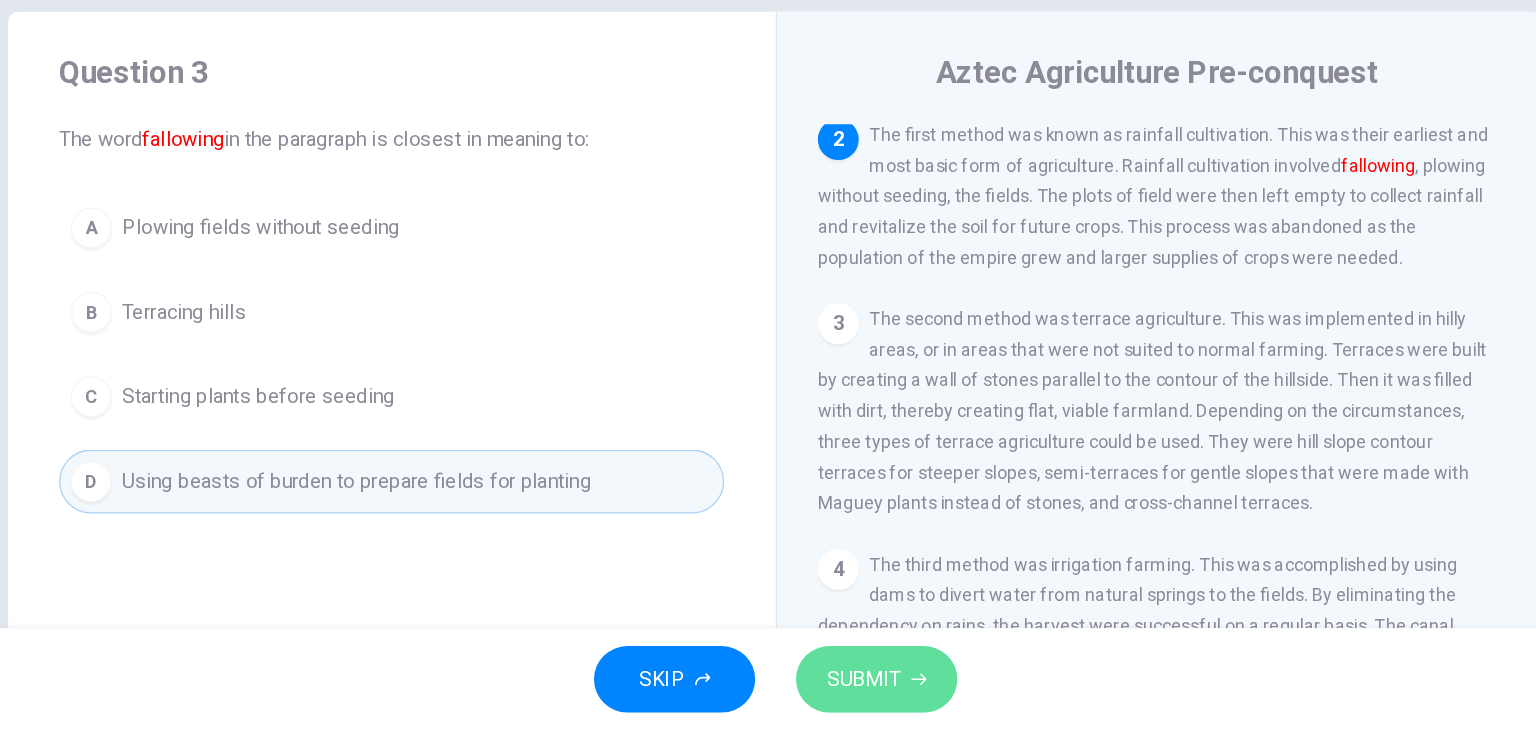 click on "SUBMIT" at bounding box center [847, 690] 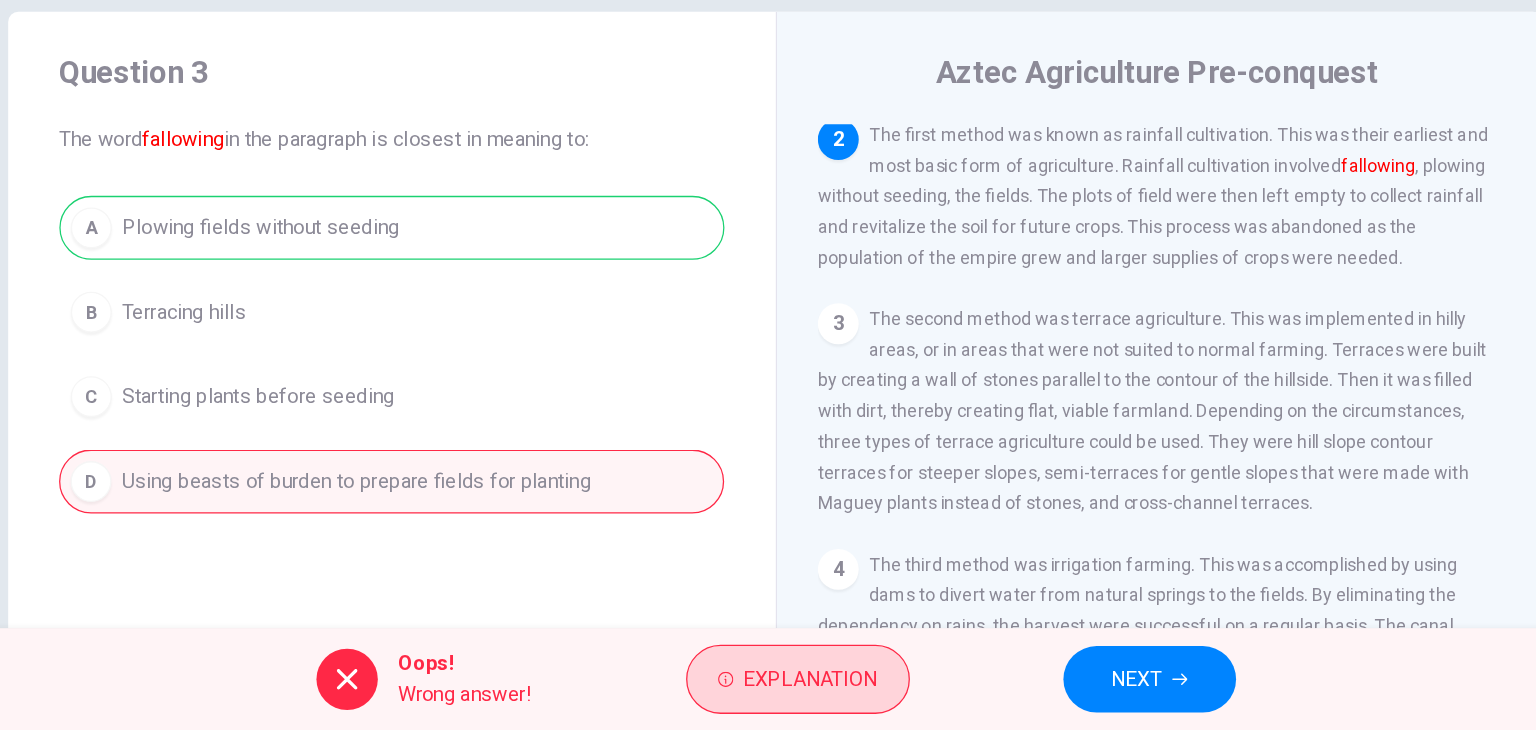 click on "Explanation" at bounding box center [795, 690] 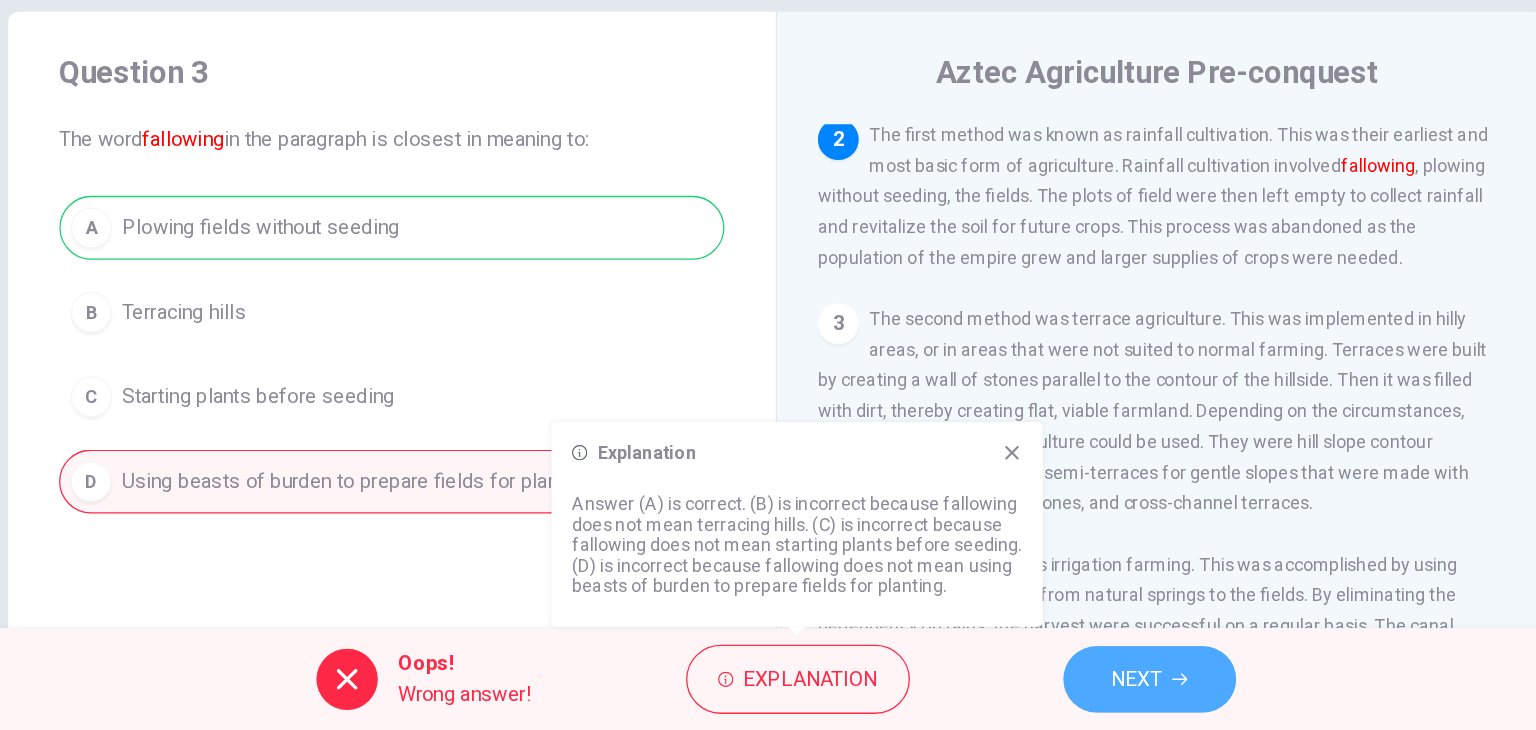 click on "NEXT" at bounding box center [1060, 690] 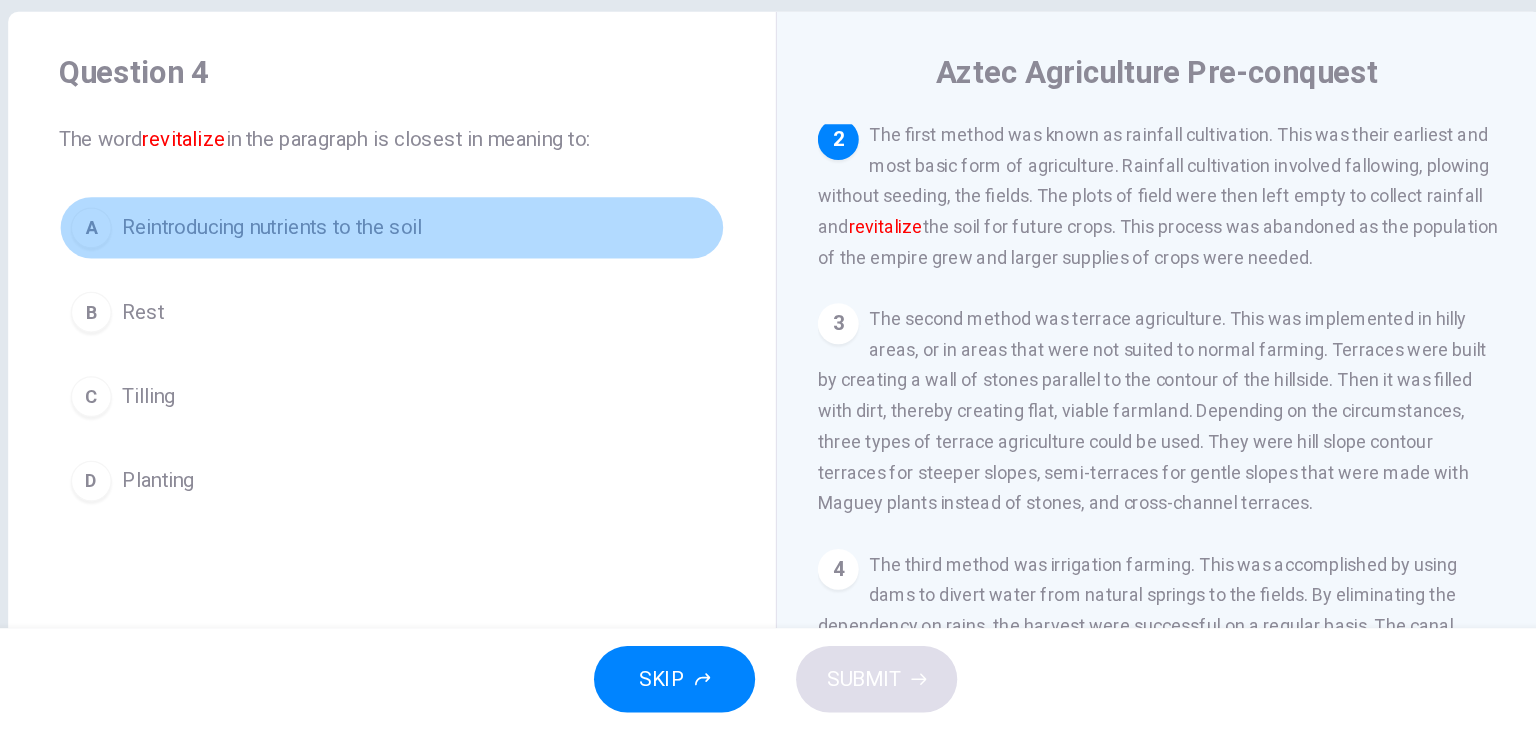 click on "Reintroducing nutrients to the soil" at bounding box center [374, 337] 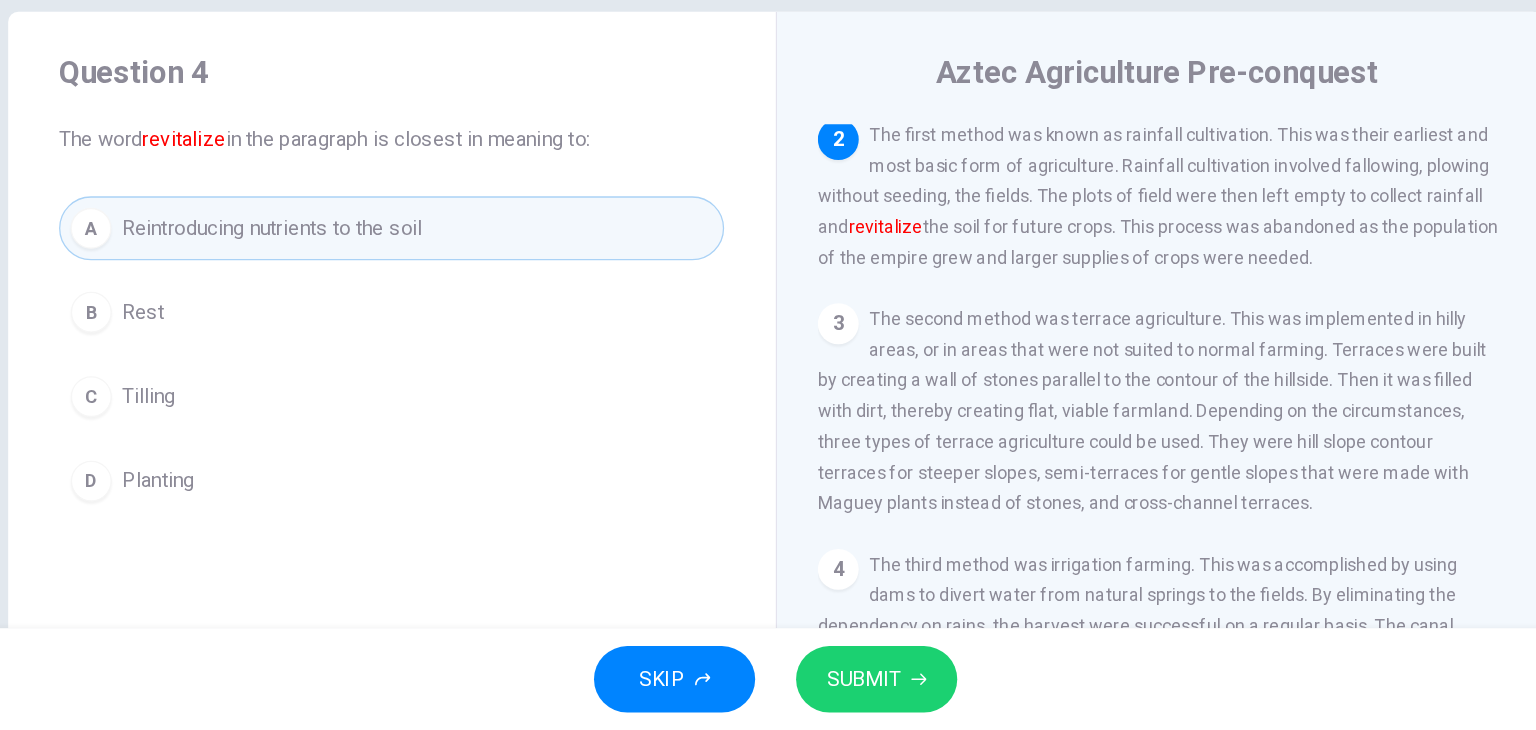 click on "SUBMIT" at bounding box center (837, 690) 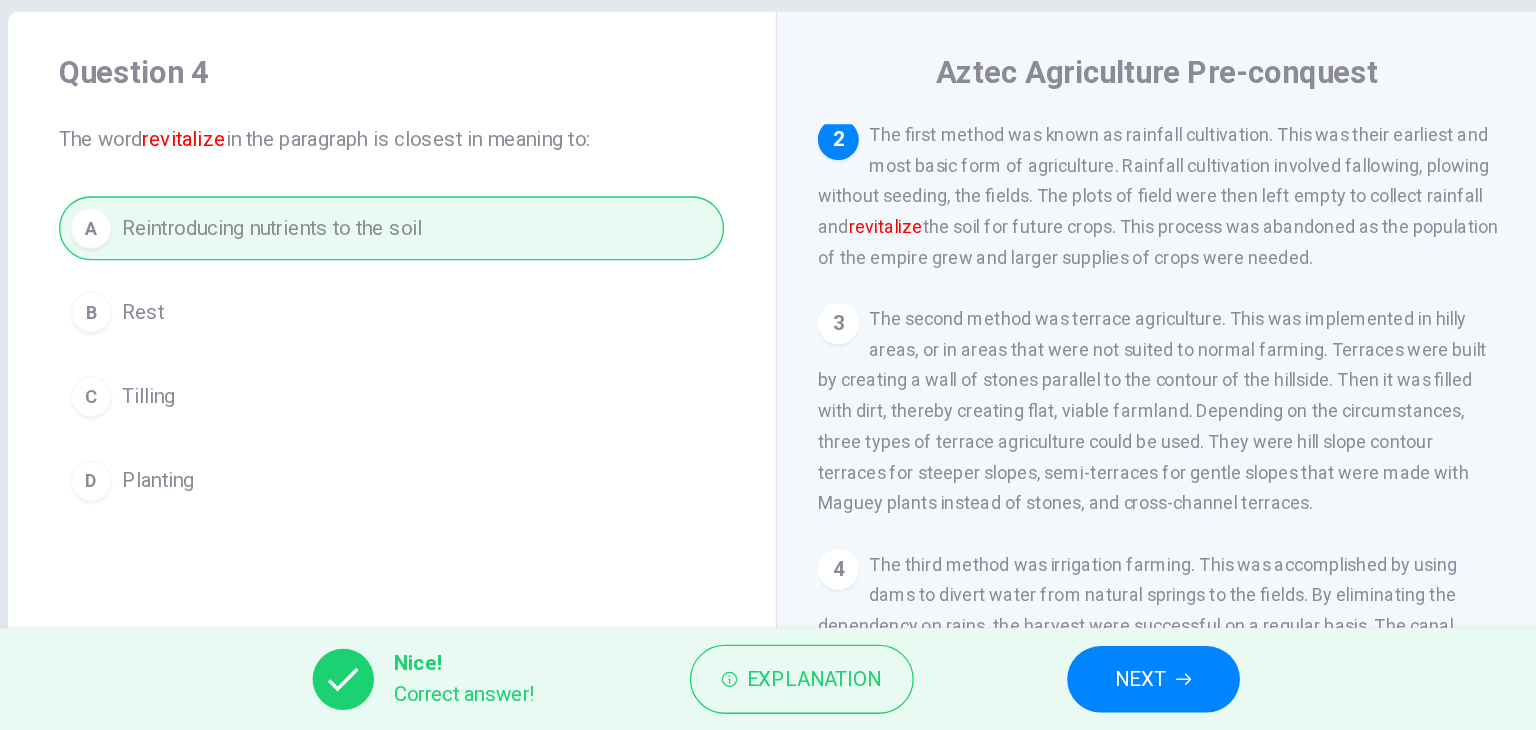 click on "NEXT" at bounding box center (1063, 690) 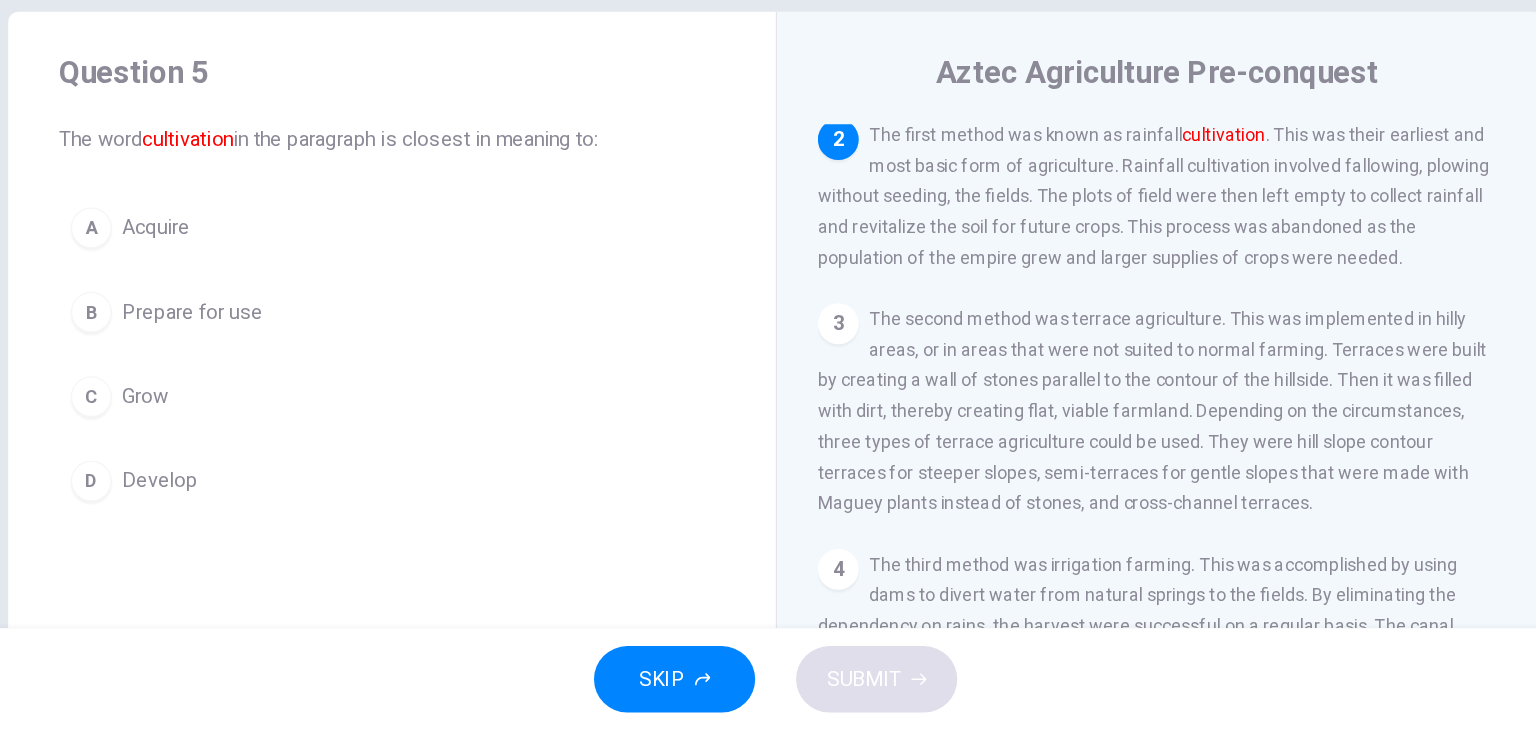 click on "C Grow" at bounding box center [468, 469] 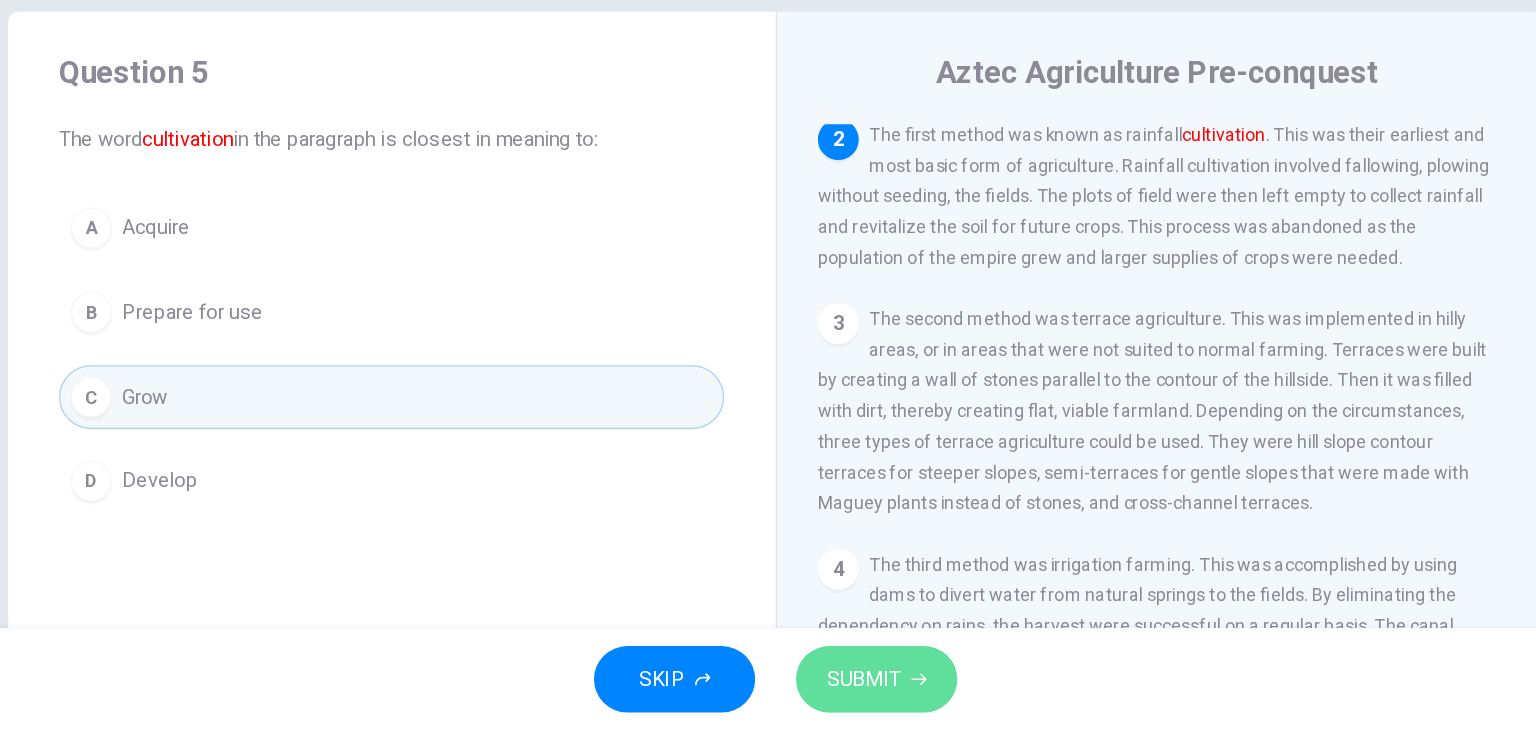 click on "SUBMIT" at bounding box center (847, 690) 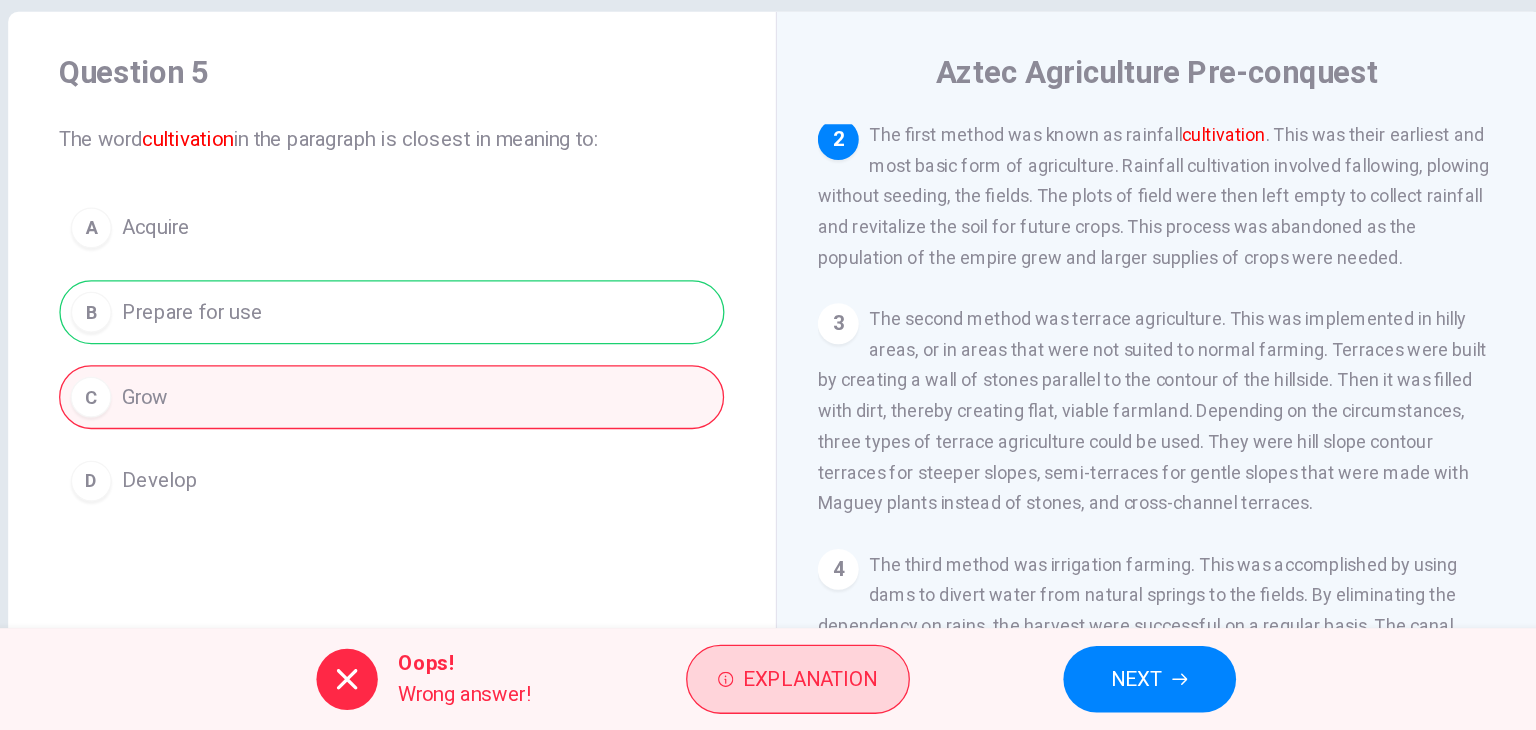 click on "Explanation" at bounding box center (795, 690) 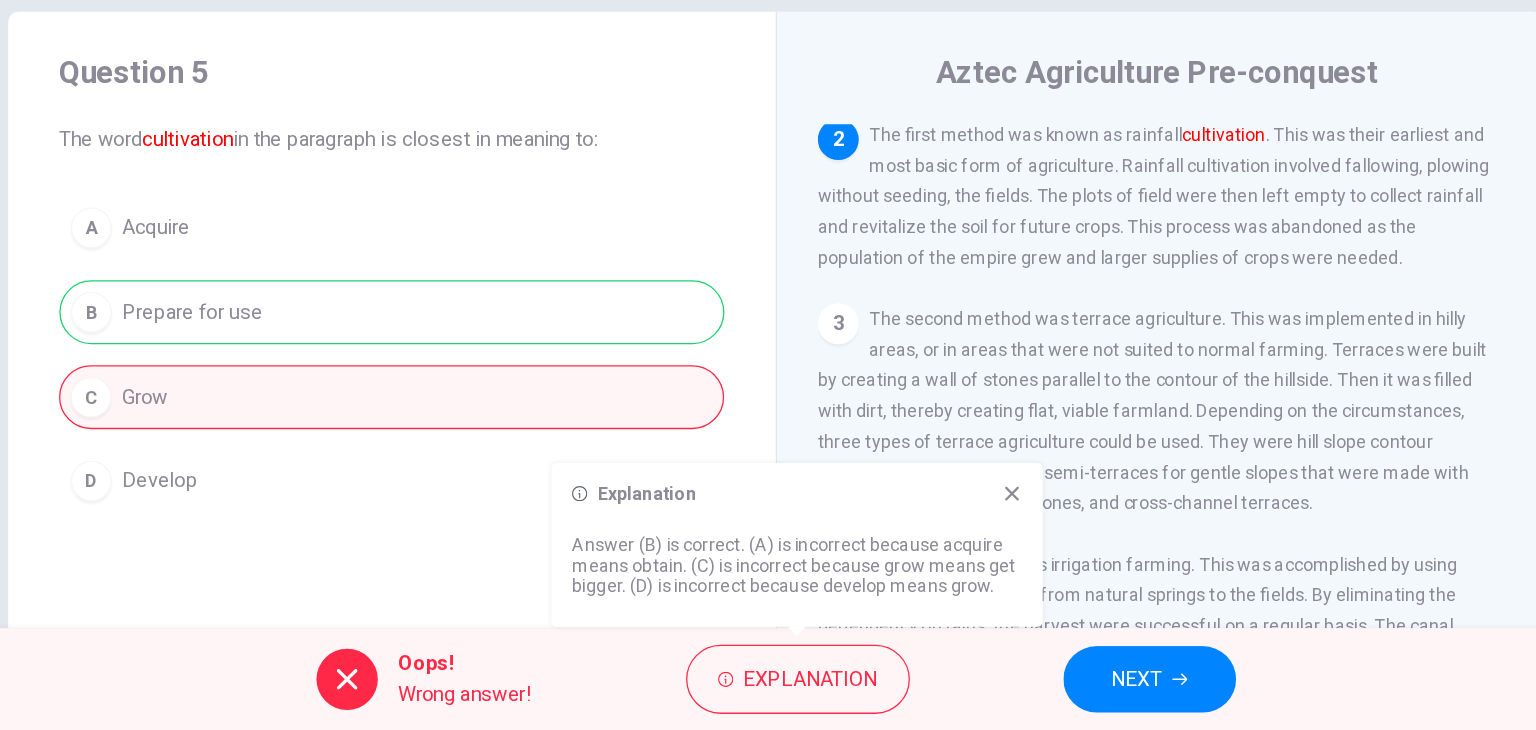 click 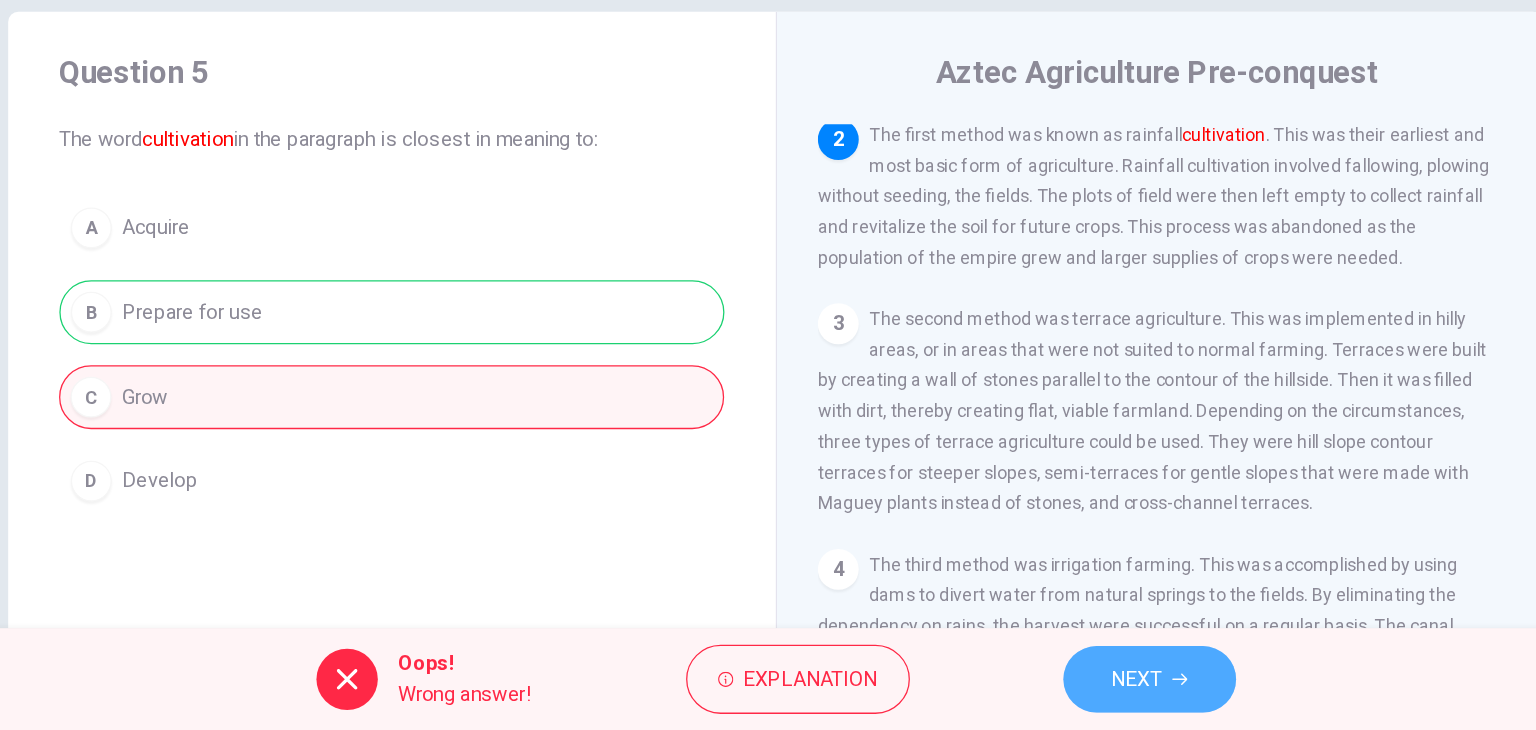 click on "NEXT" at bounding box center (1060, 690) 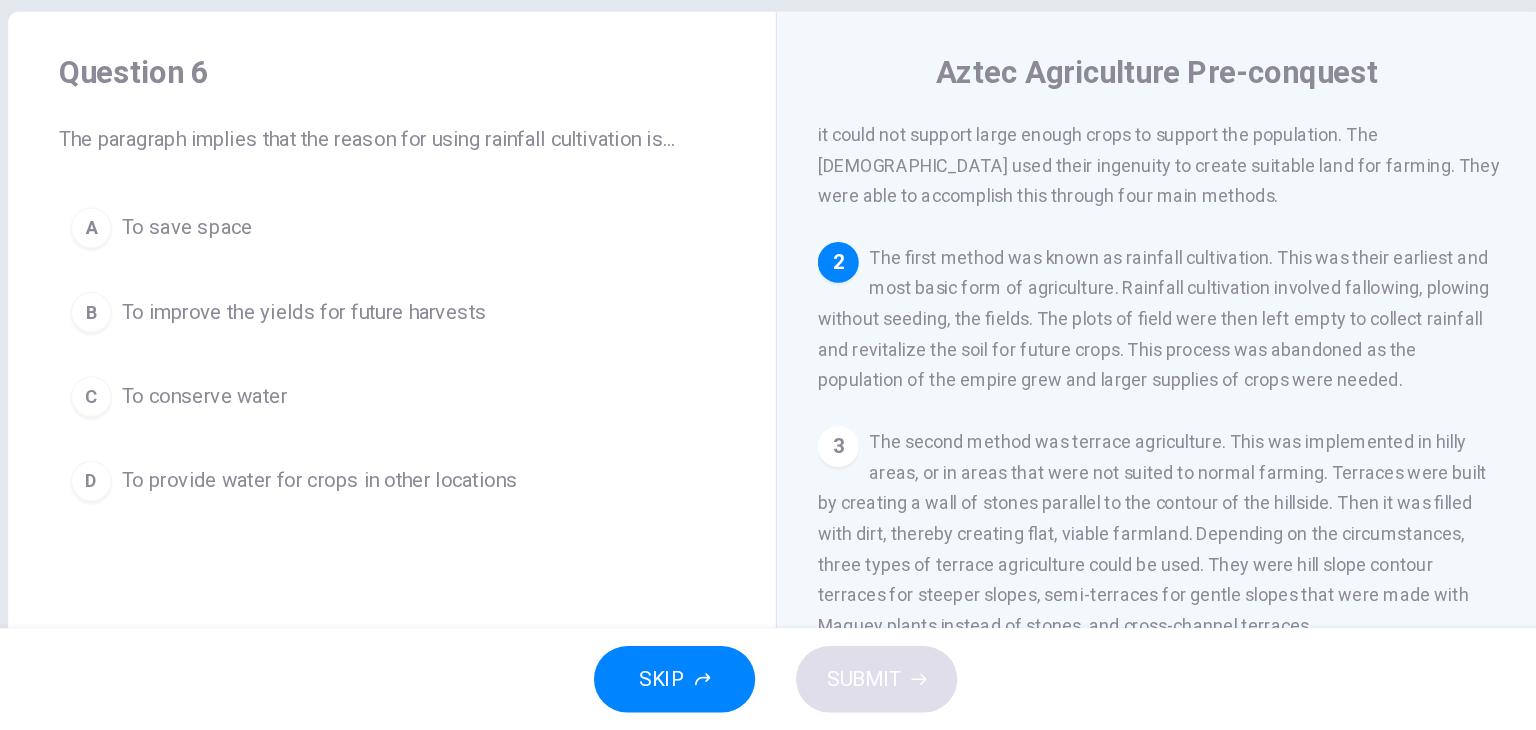 scroll, scrollTop: 0, scrollLeft: 0, axis: both 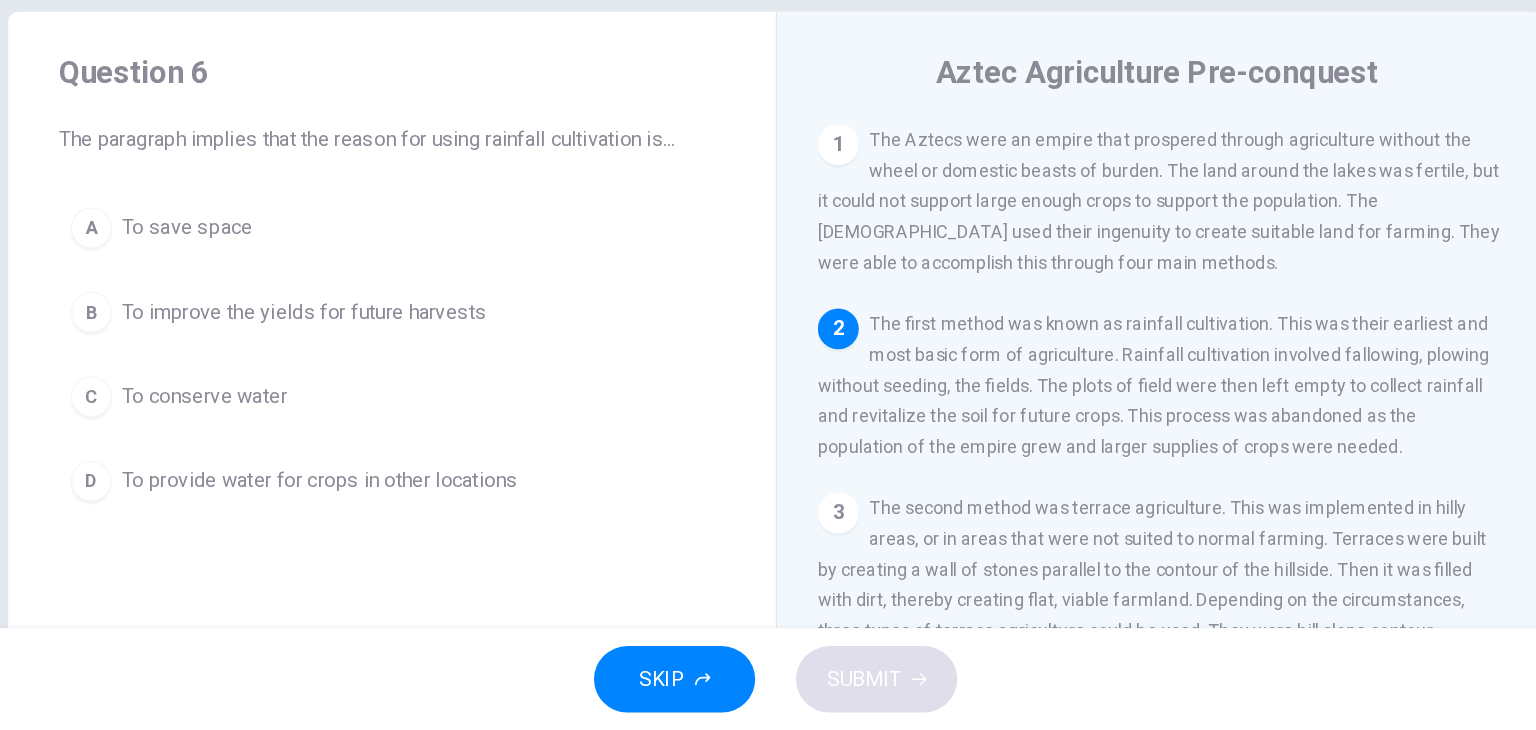 drag, startPoint x: 472, startPoint y: 269, endPoint x: 550, endPoint y: 264, distance: 78.160095 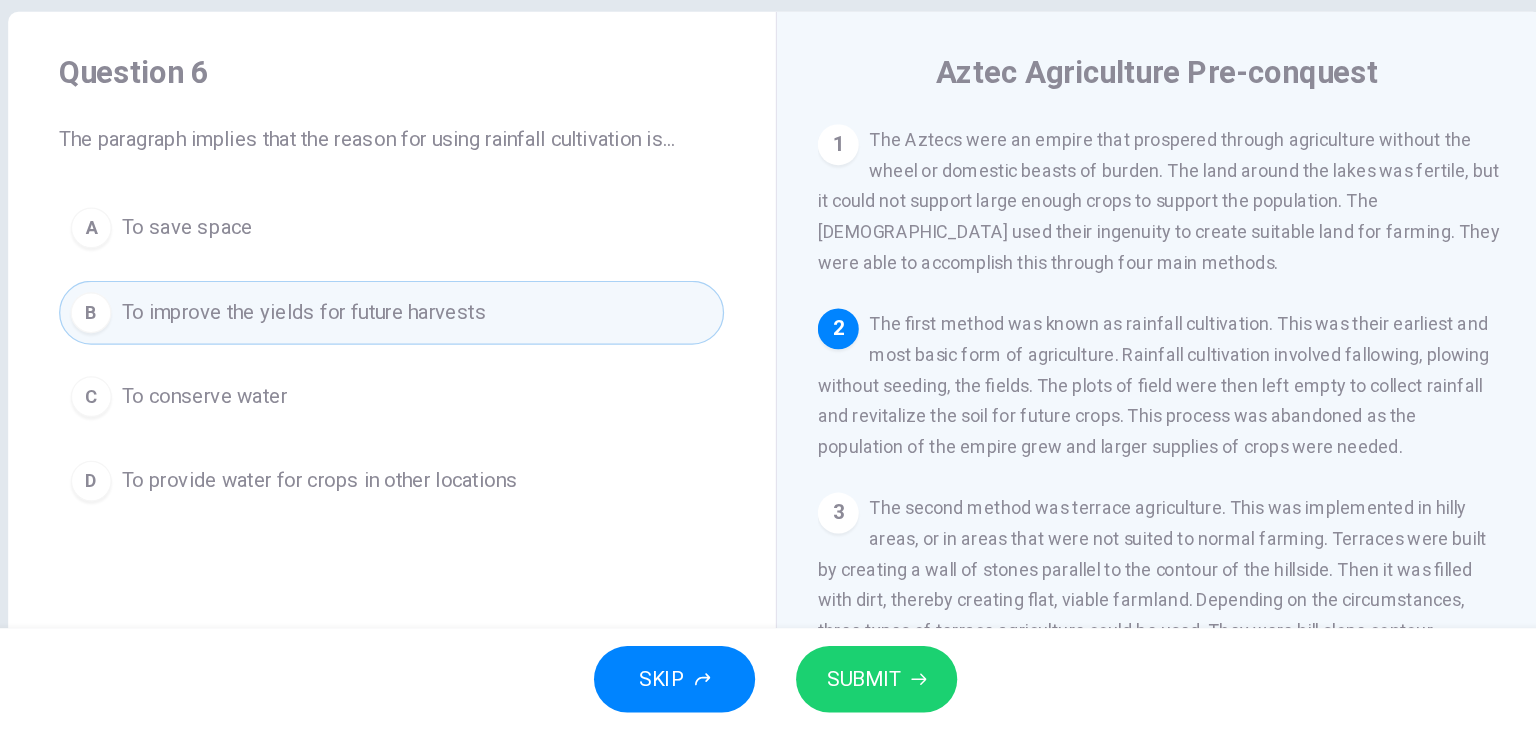 click on "A To save space" at bounding box center [468, 337] 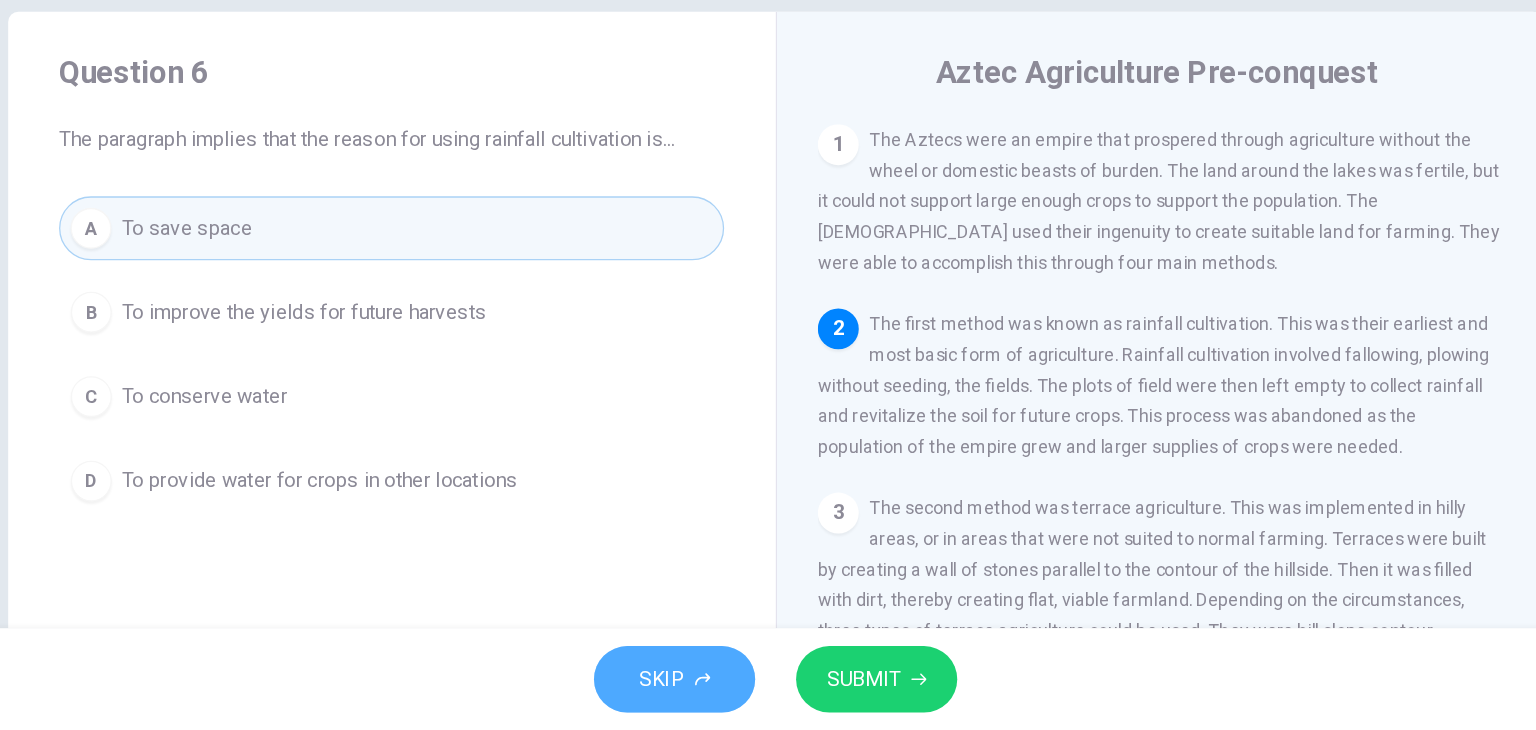 click on "SKIP" at bounding box center [679, 690] 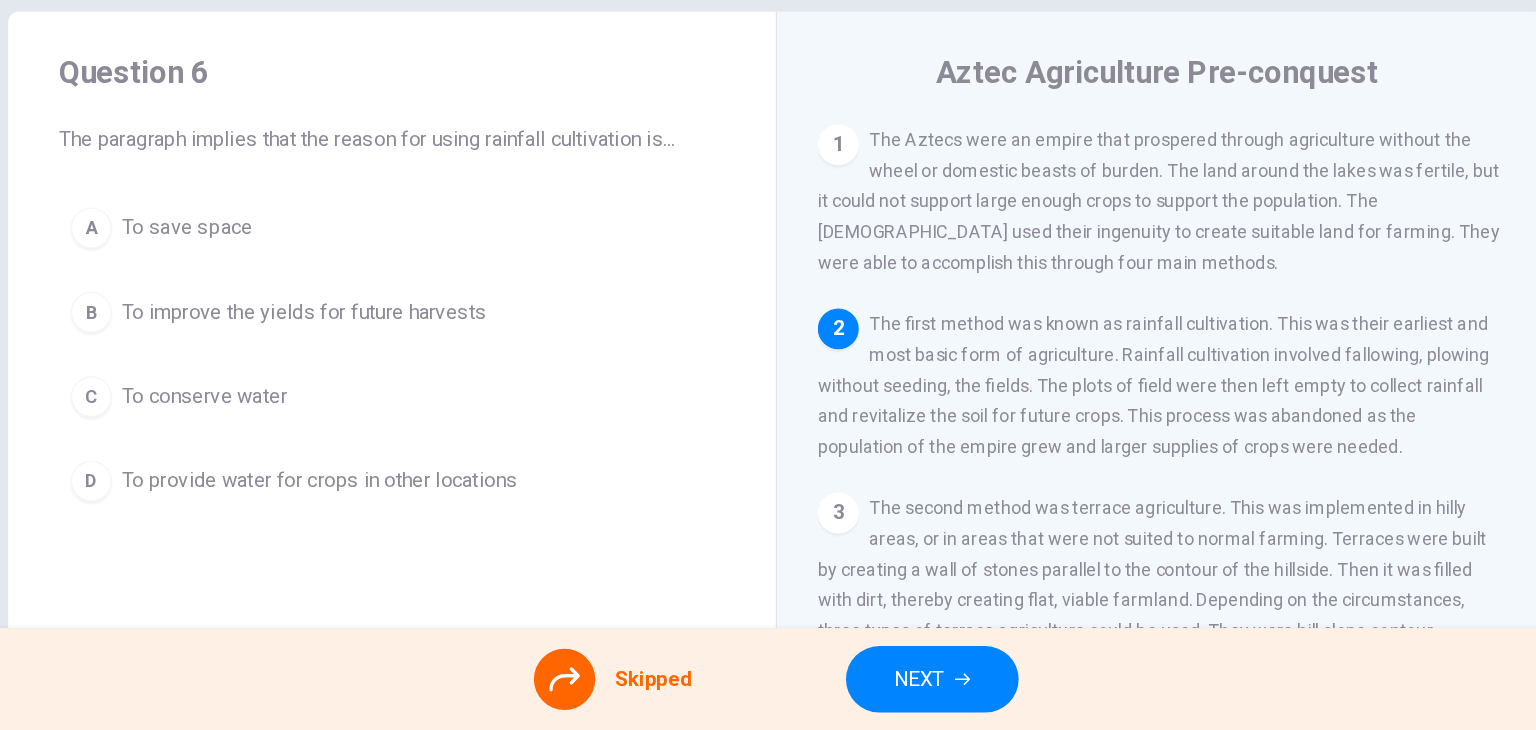 click on "Skipped" at bounding box center [641, 690] 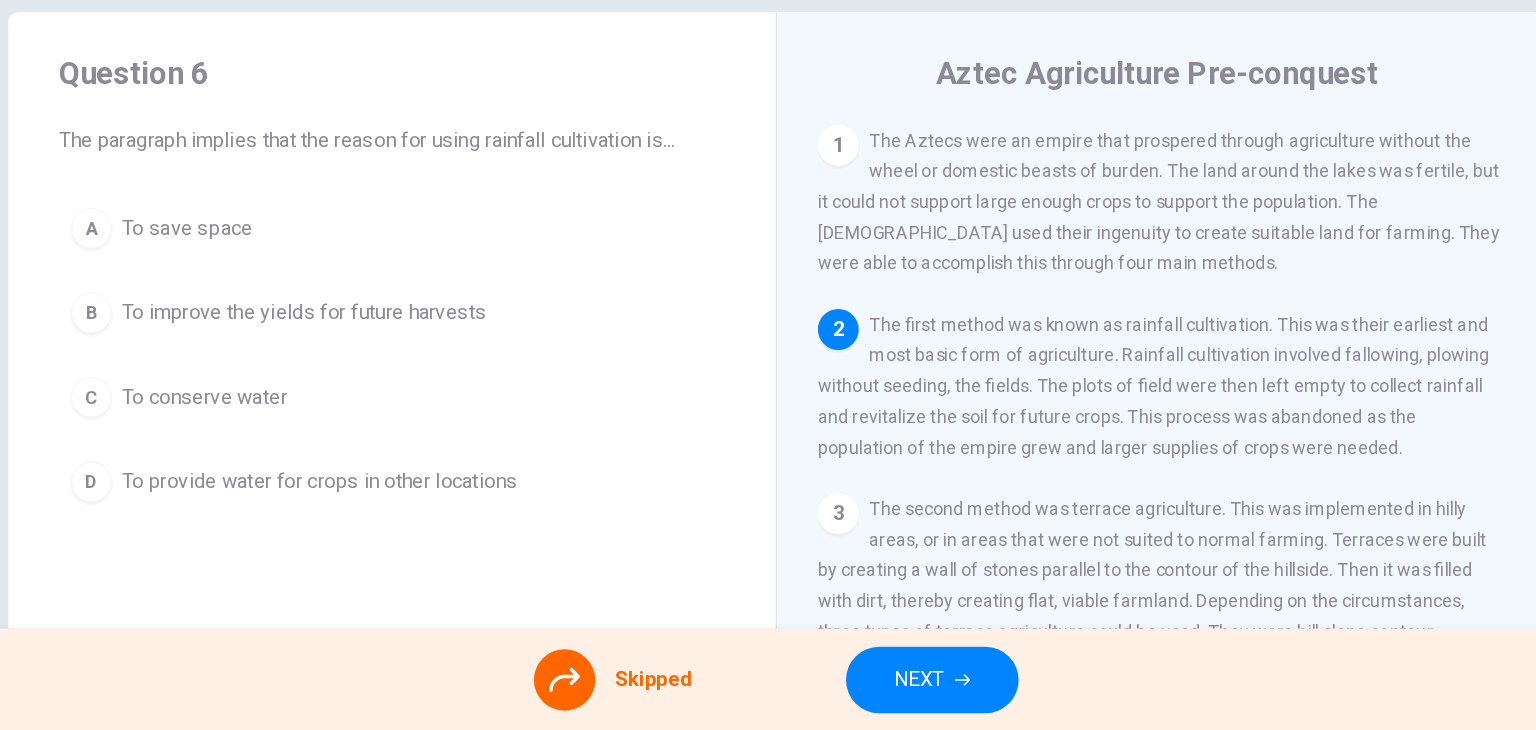 scroll, scrollTop: 253, scrollLeft: 0, axis: vertical 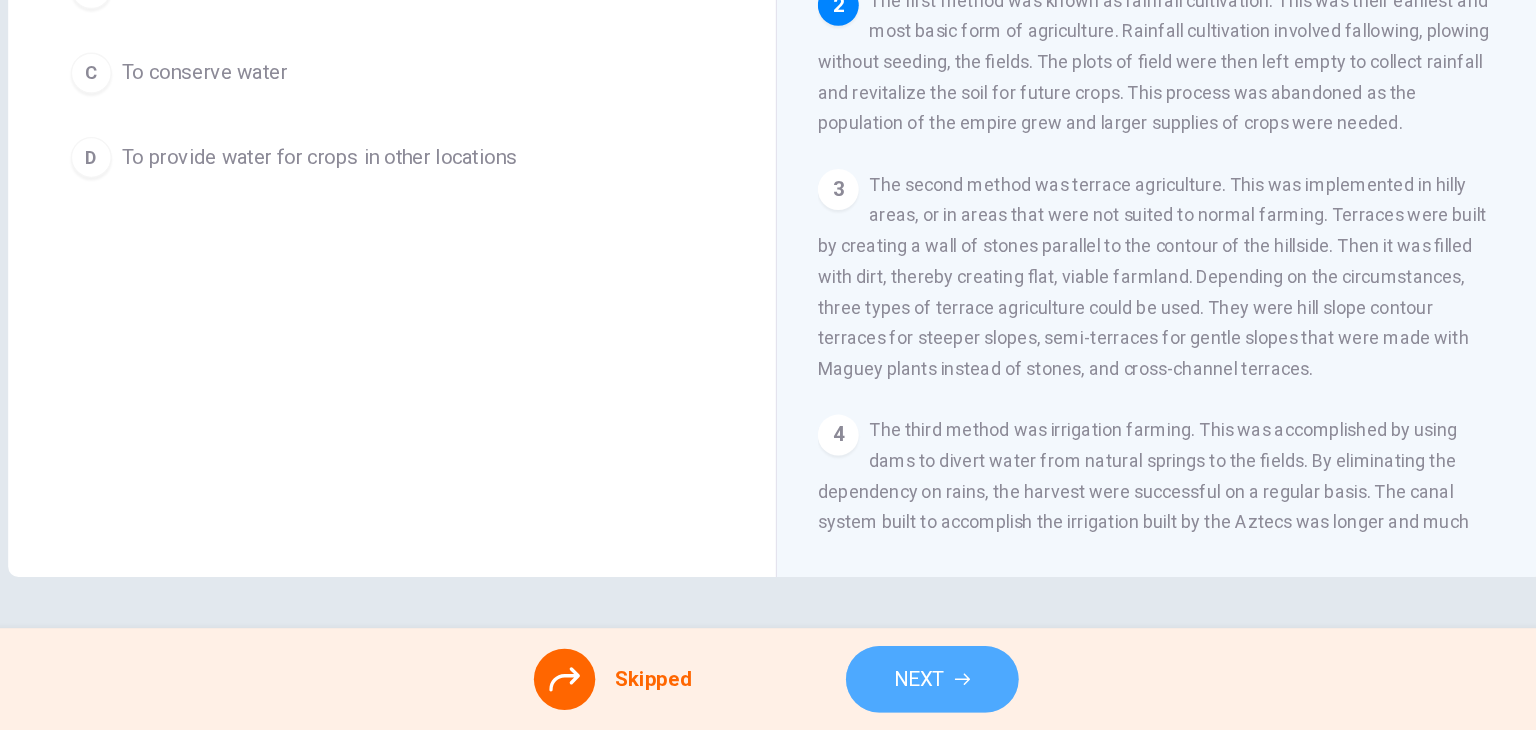 drag, startPoint x: 940, startPoint y: 673, endPoint x: 895, endPoint y: 686, distance: 46.840153 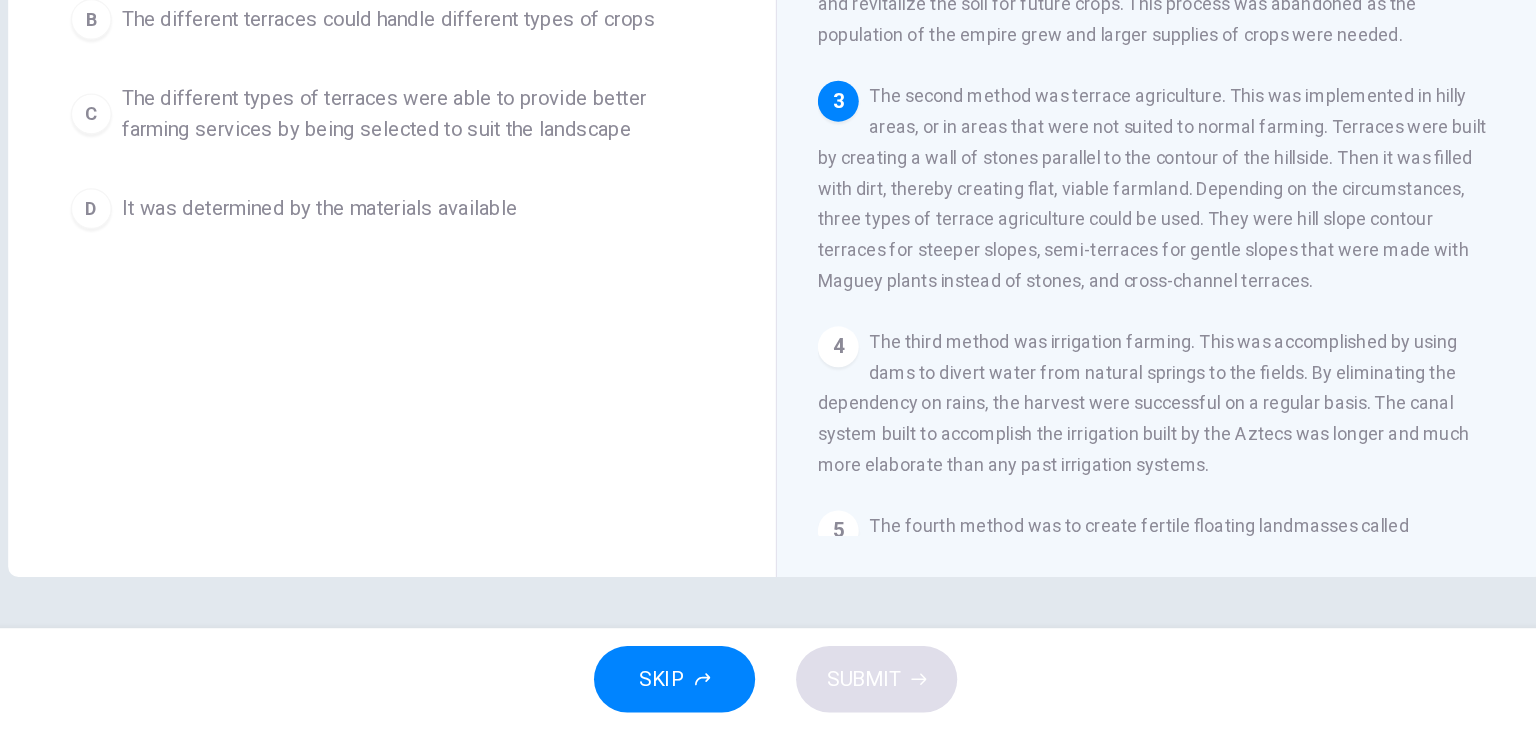 scroll, scrollTop: 94, scrollLeft: 0, axis: vertical 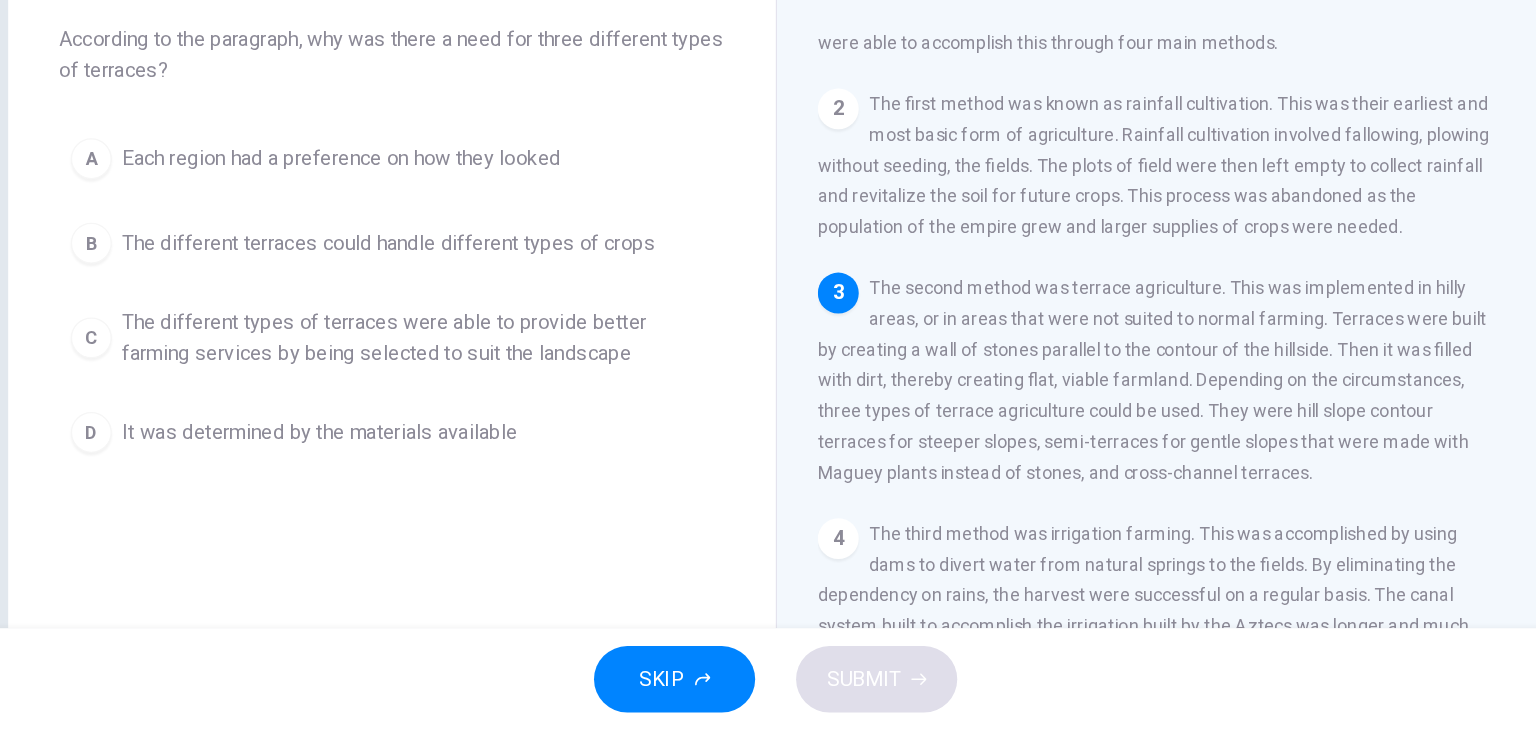 click on "Each region had a preference on how they looked" at bounding box center (428, 283) 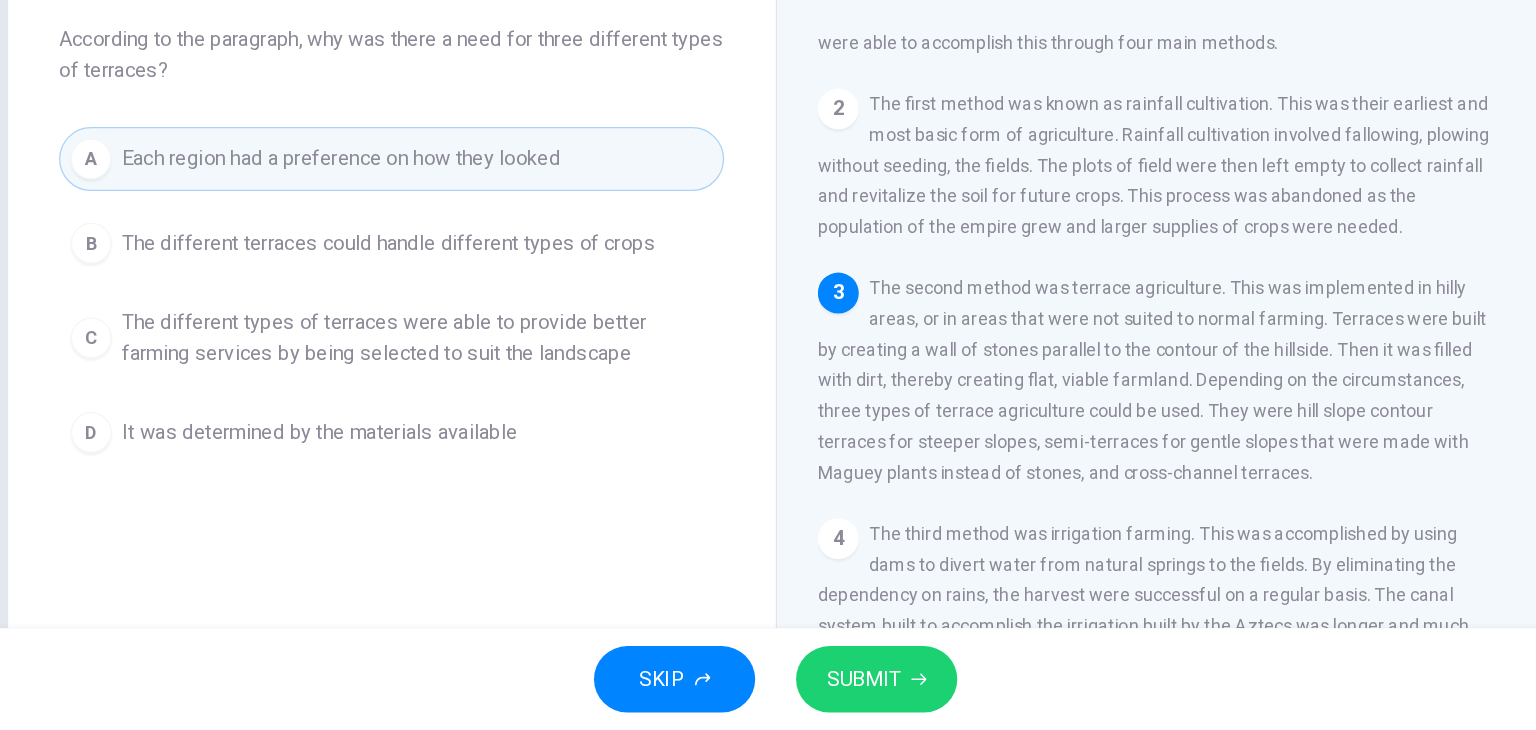 click on "SKIP" at bounding box center (679, 690) 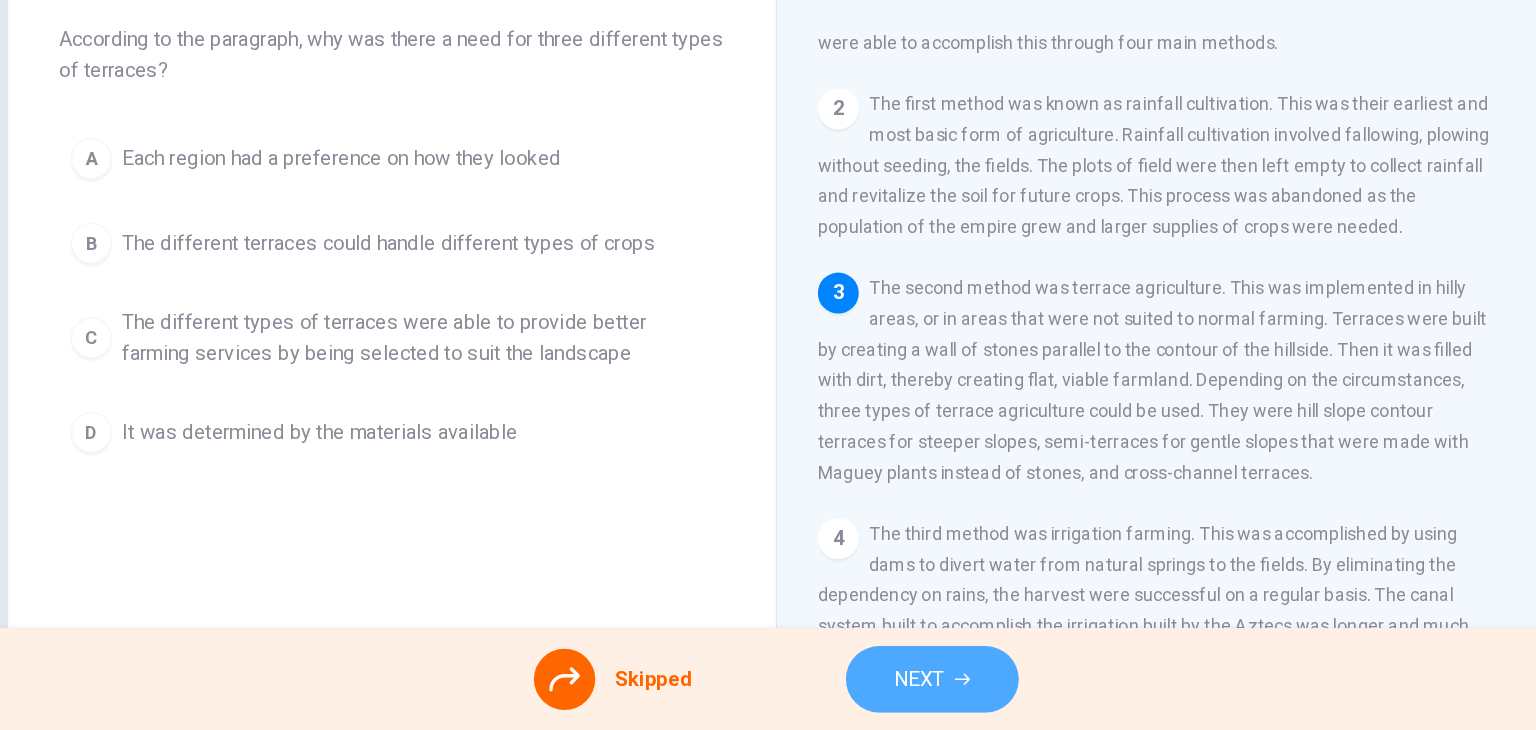 click on "NEXT" at bounding box center [880, 690] 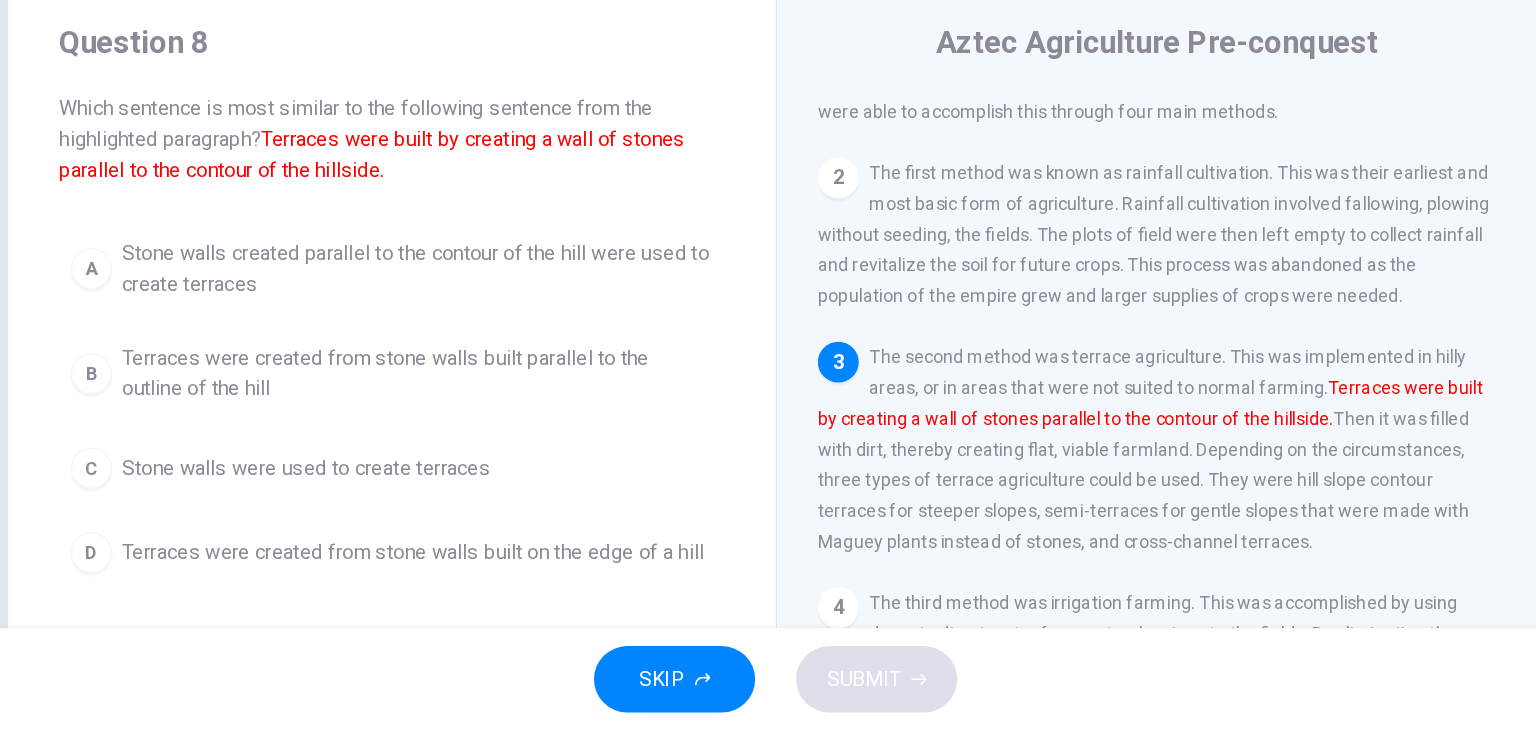 scroll, scrollTop: 0, scrollLeft: 0, axis: both 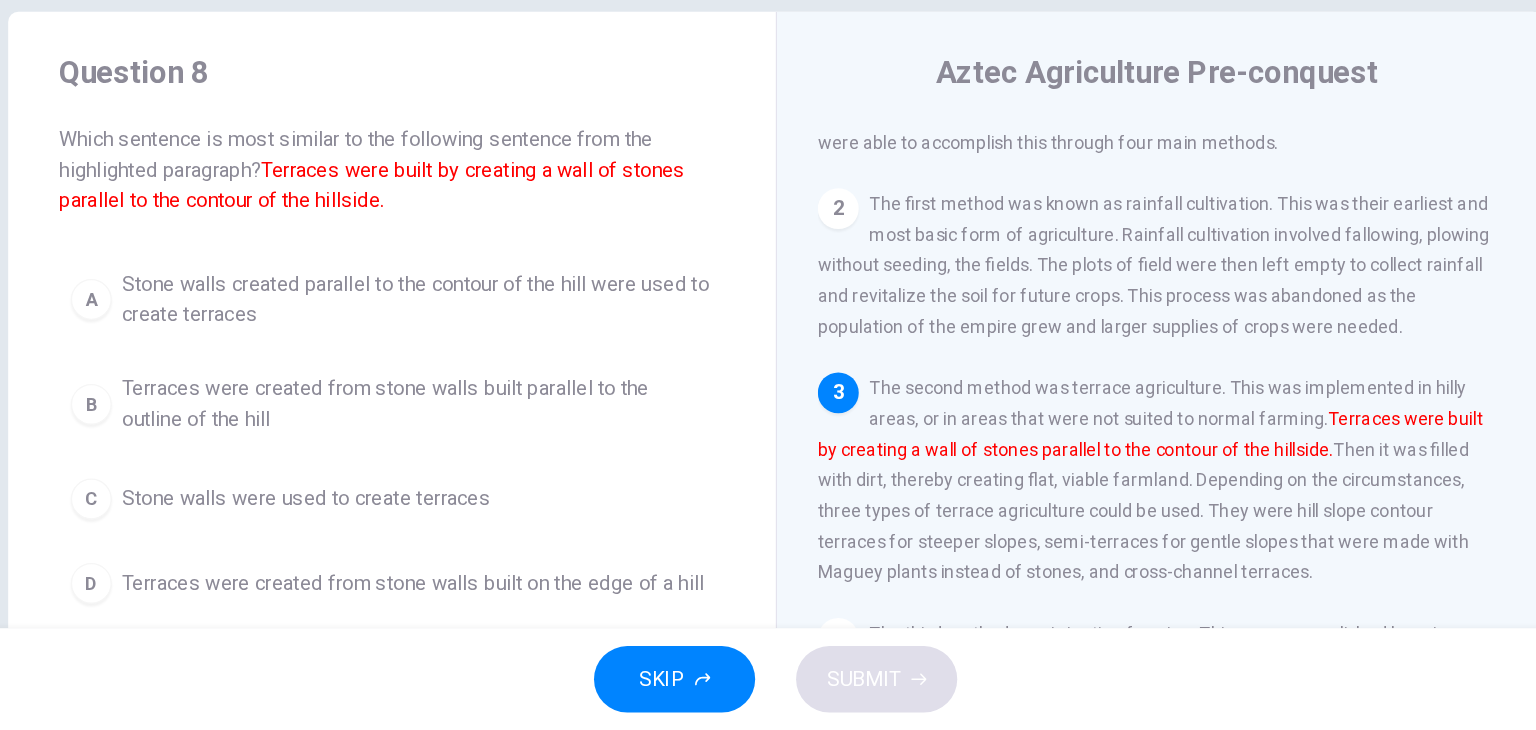 click on "Stone walls created parallel to the contour of the hill were used to create terraces" at bounding box center [488, 393] 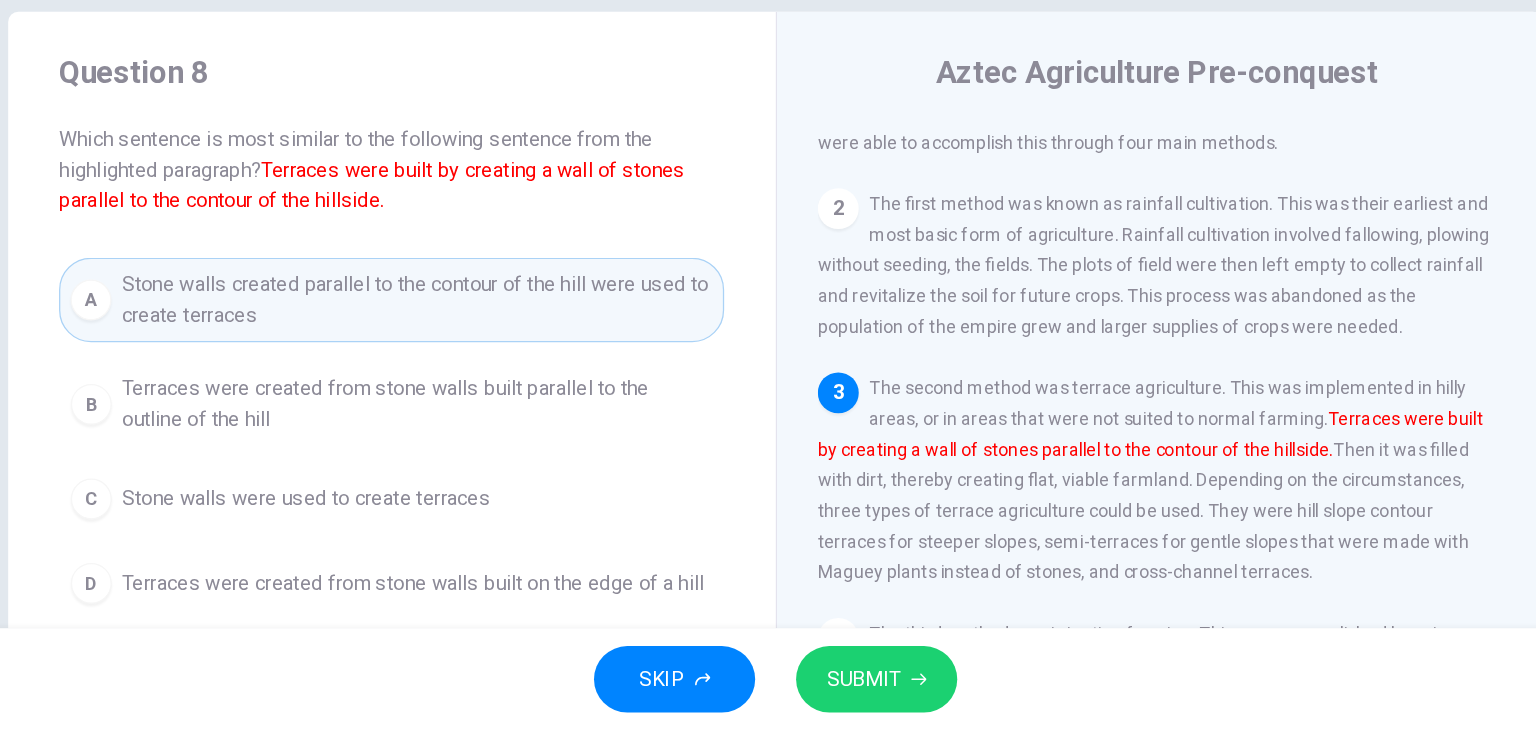 scroll, scrollTop: 78, scrollLeft: 0, axis: vertical 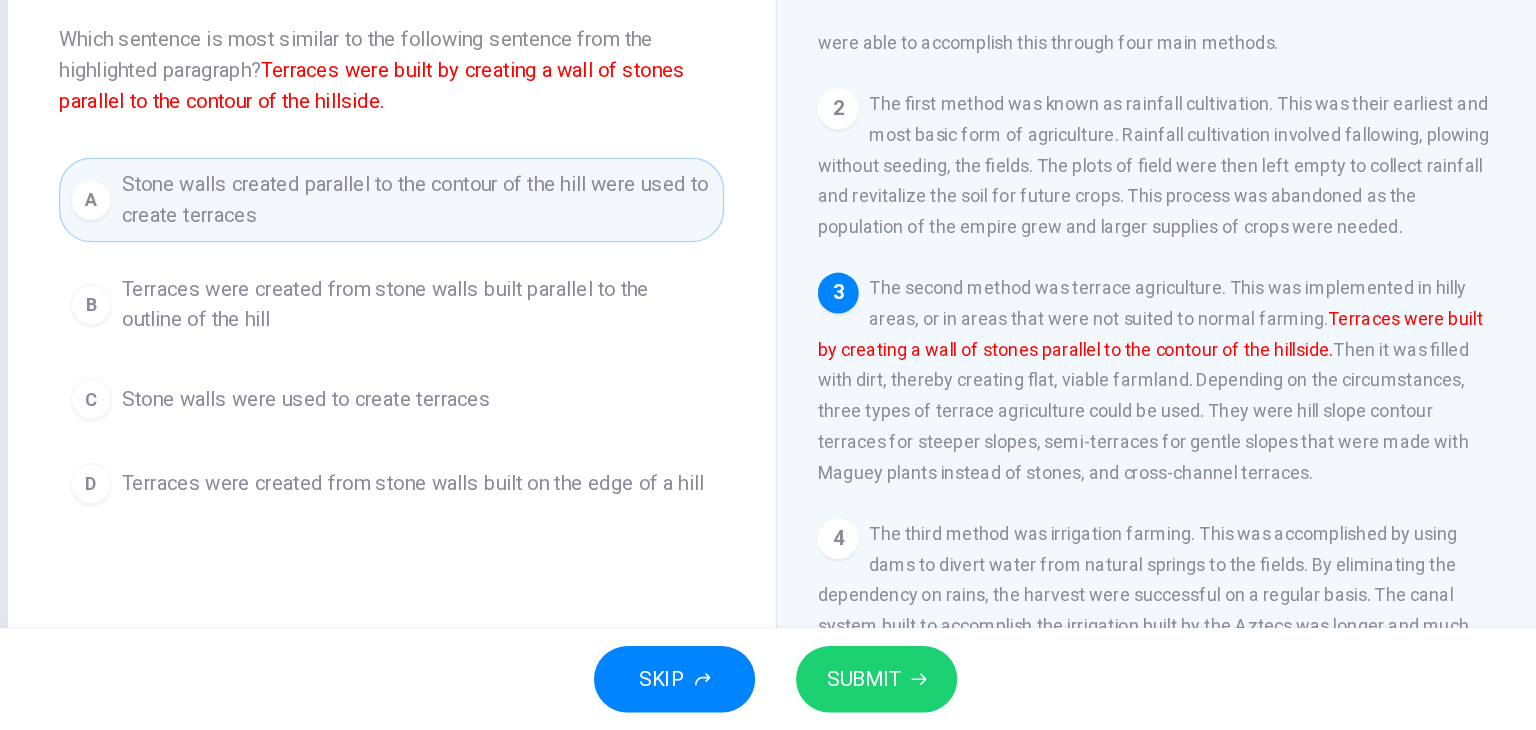 click on "Stone walls were used to create terraces" at bounding box center (401, 471) 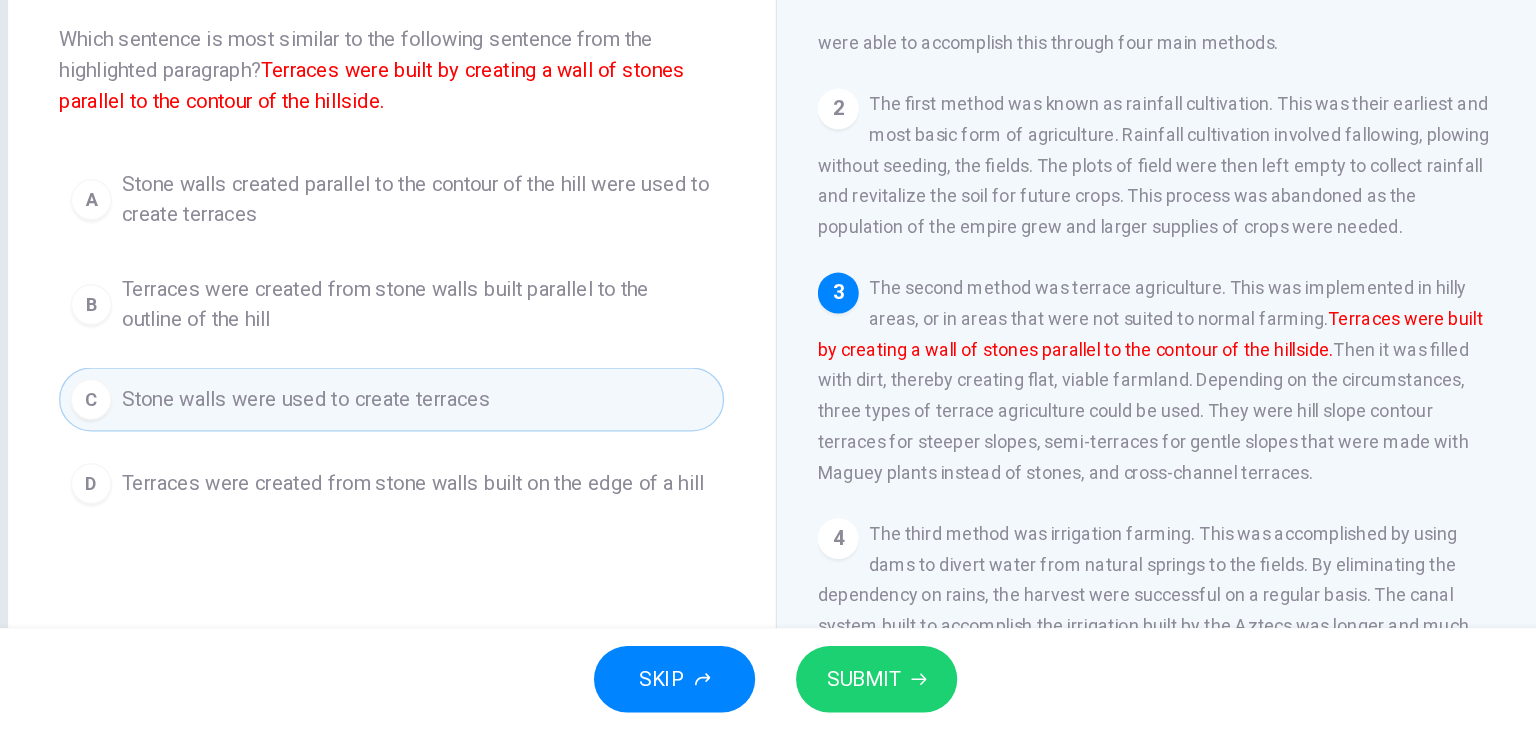 click on "SUBMIT" at bounding box center [837, 690] 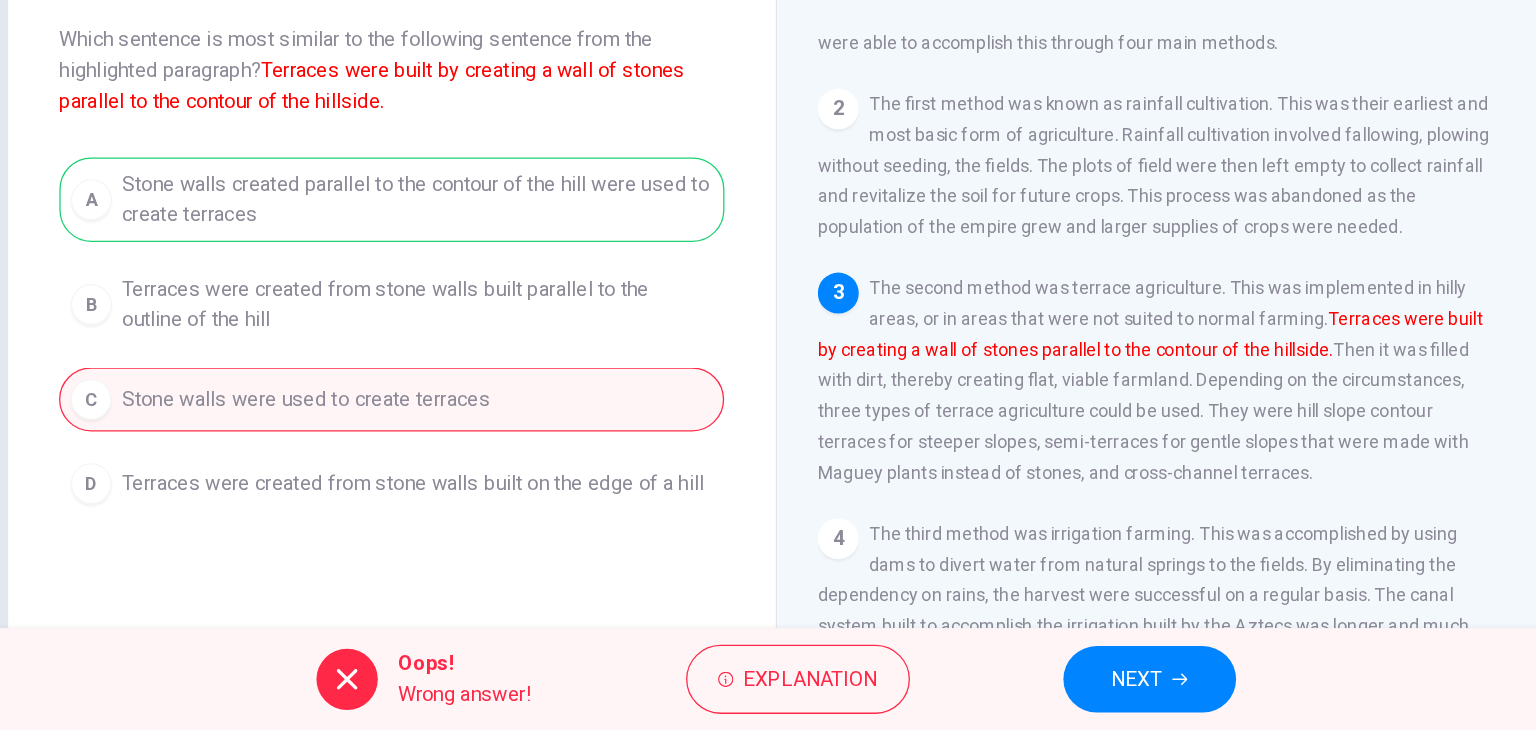 click on "NEXT" at bounding box center (1050, 690) 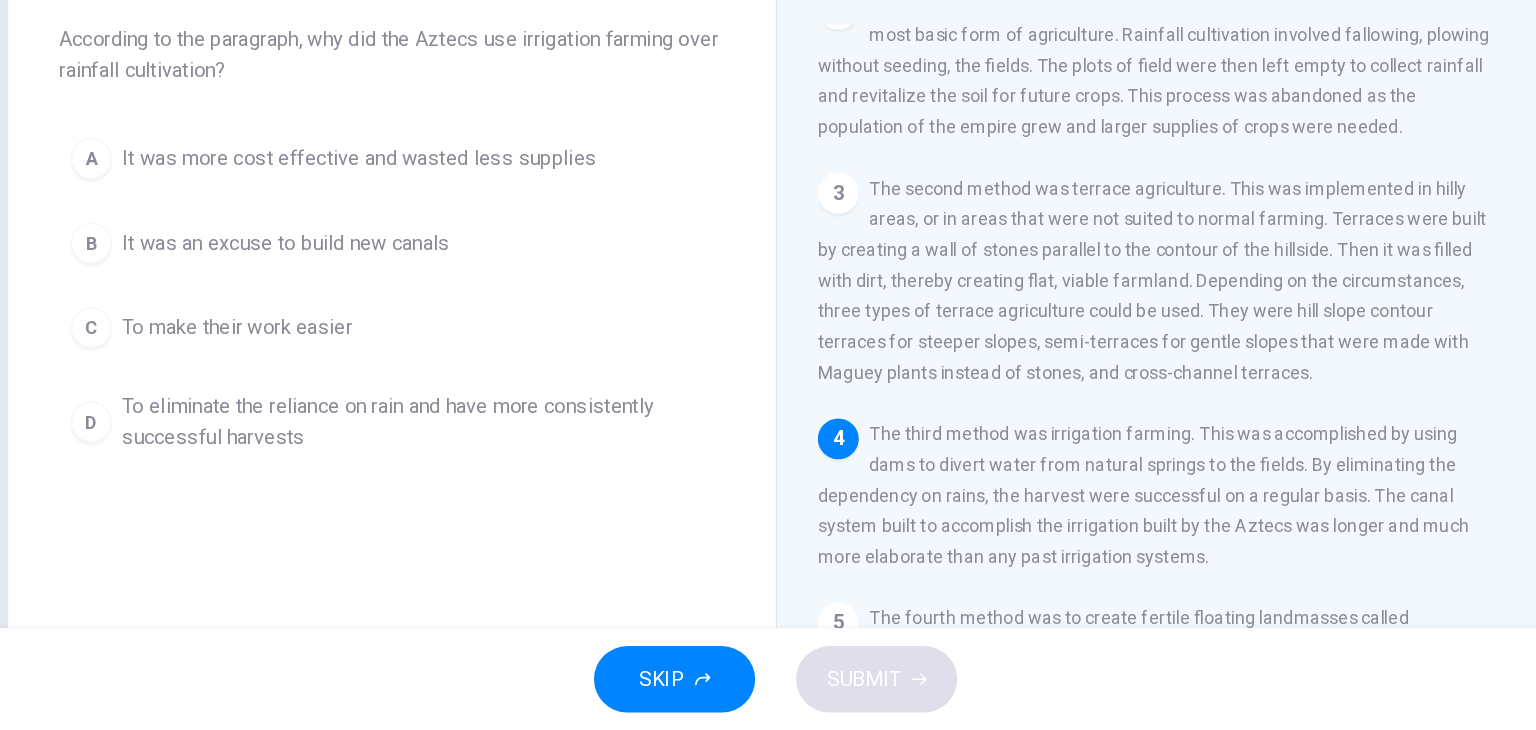 scroll, scrollTop: 239, scrollLeft: 0, axis: vertical 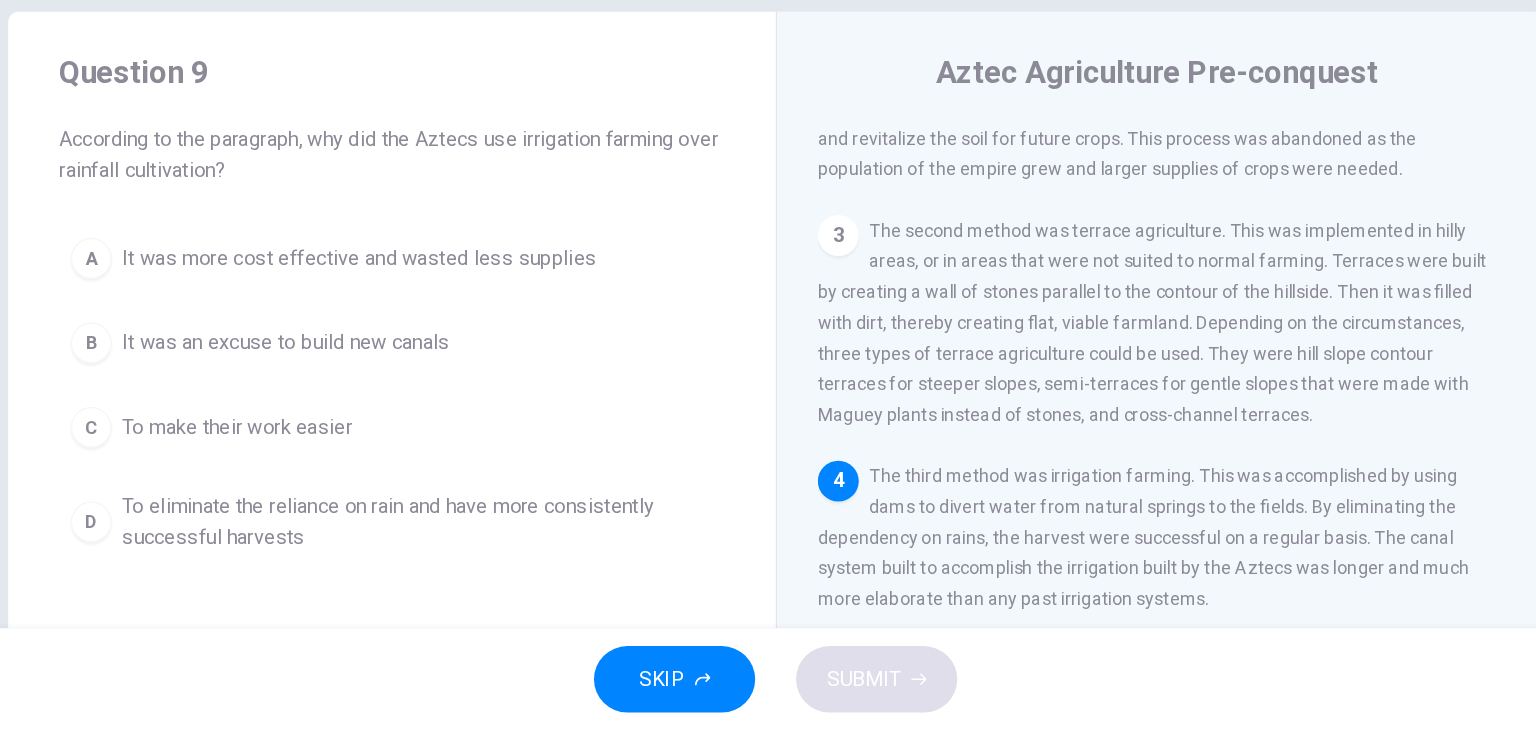 click on "To make their work easier" at bounding box center [347, 493] 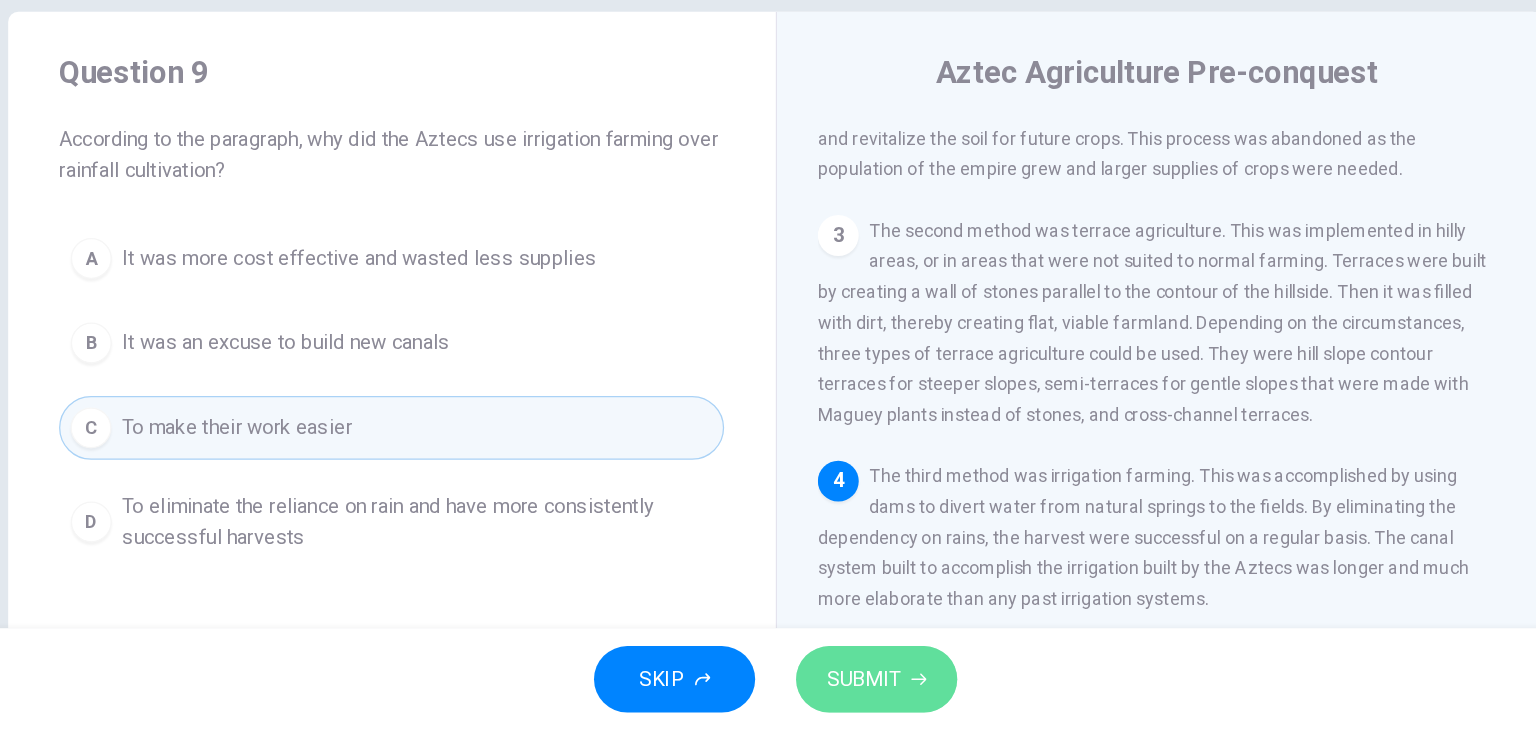 click on "SUBMIT" at bounding box center [837, 690] 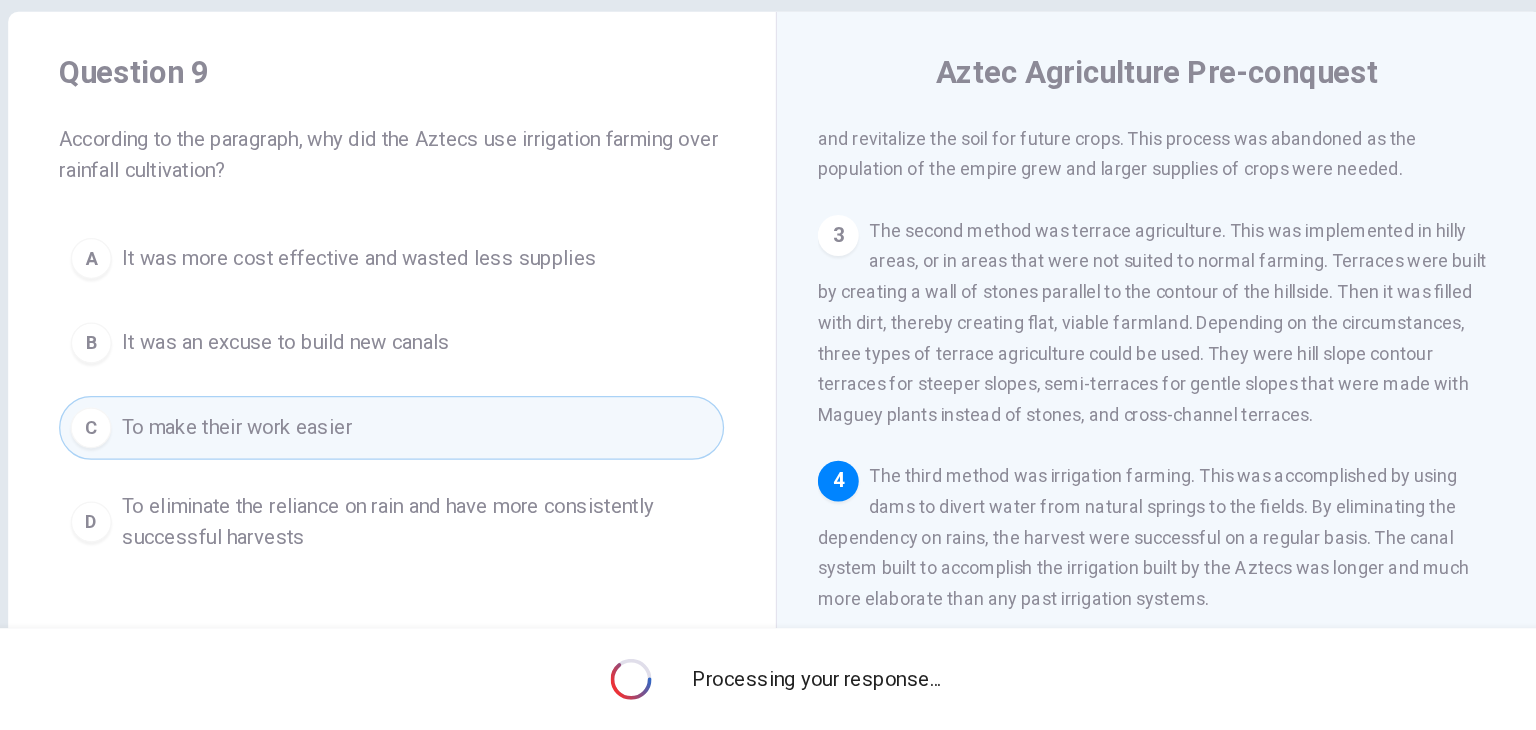 click on "Processing your response..." at bounding box center [800, 690] 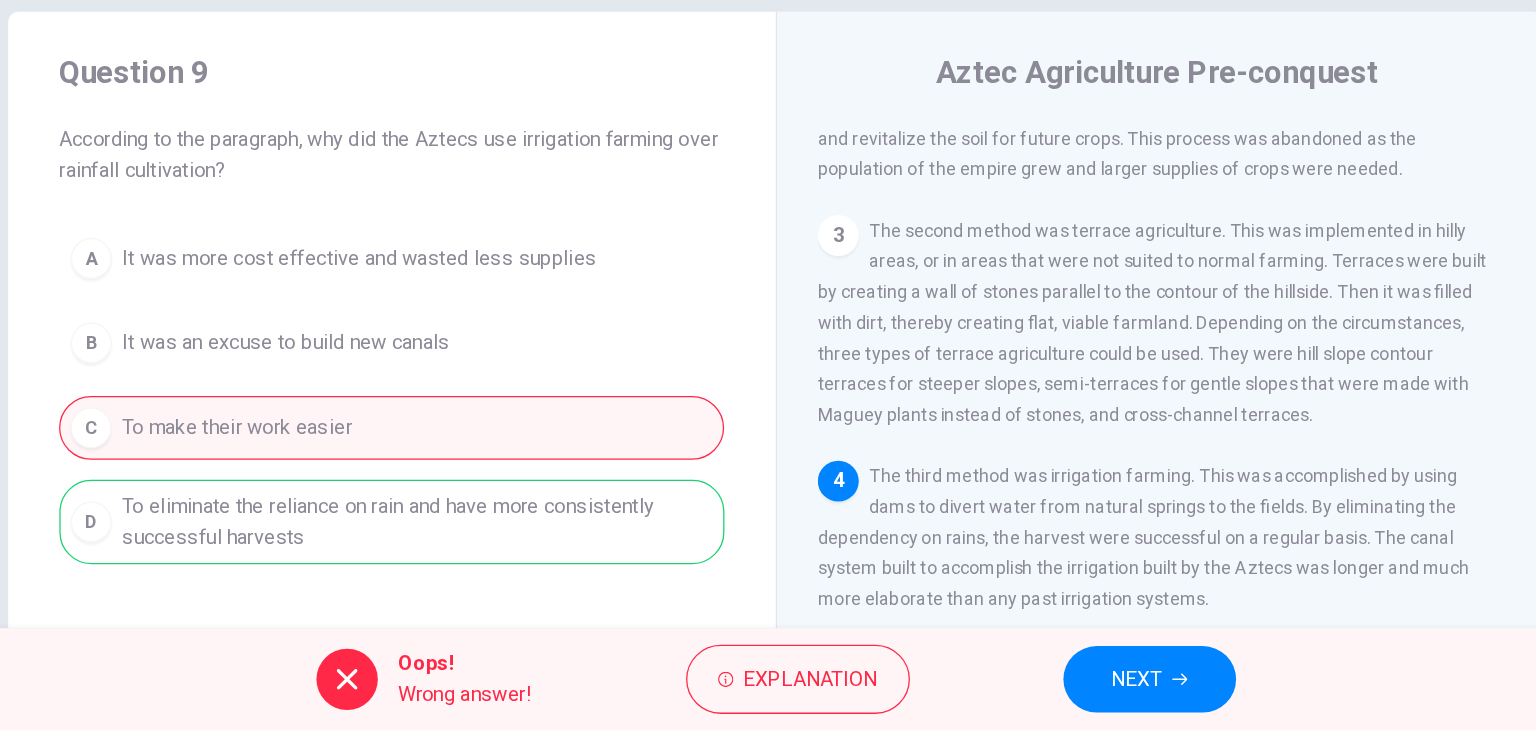 click on "NEXT" at bounding box center (1050, 690) 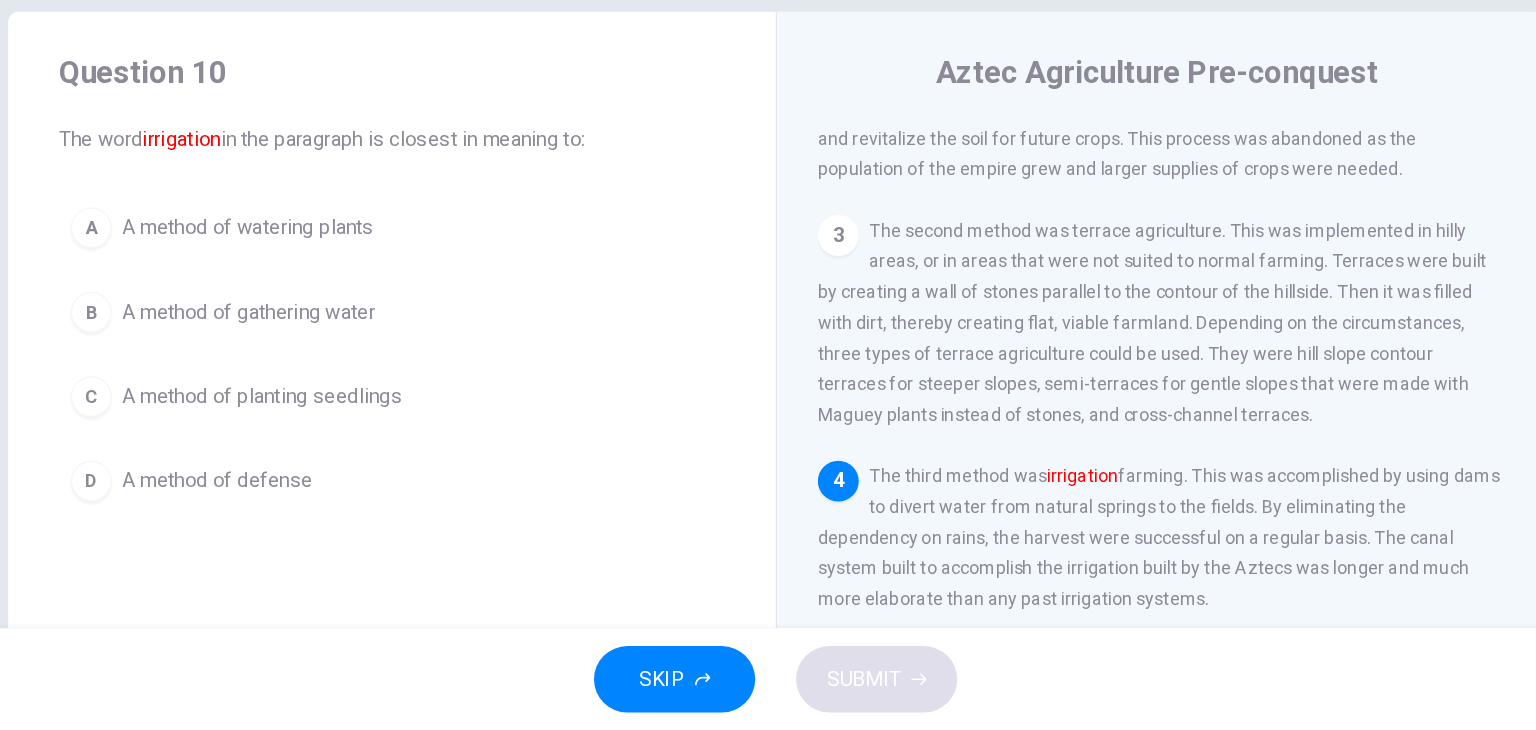click on "A method of watering plants" at bounding box center [355, 337] 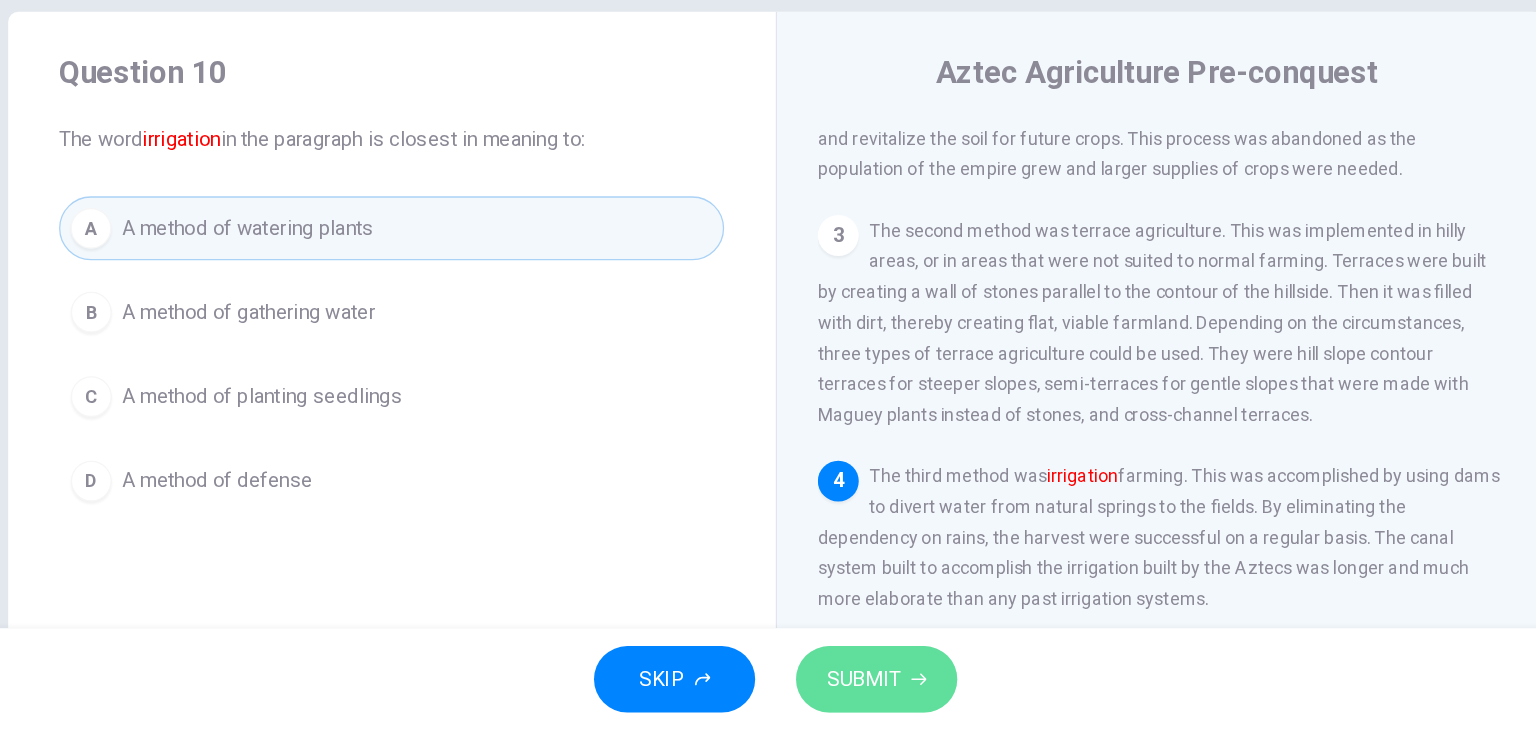 click on "SUBMIT" at bounding box center (837, 690) 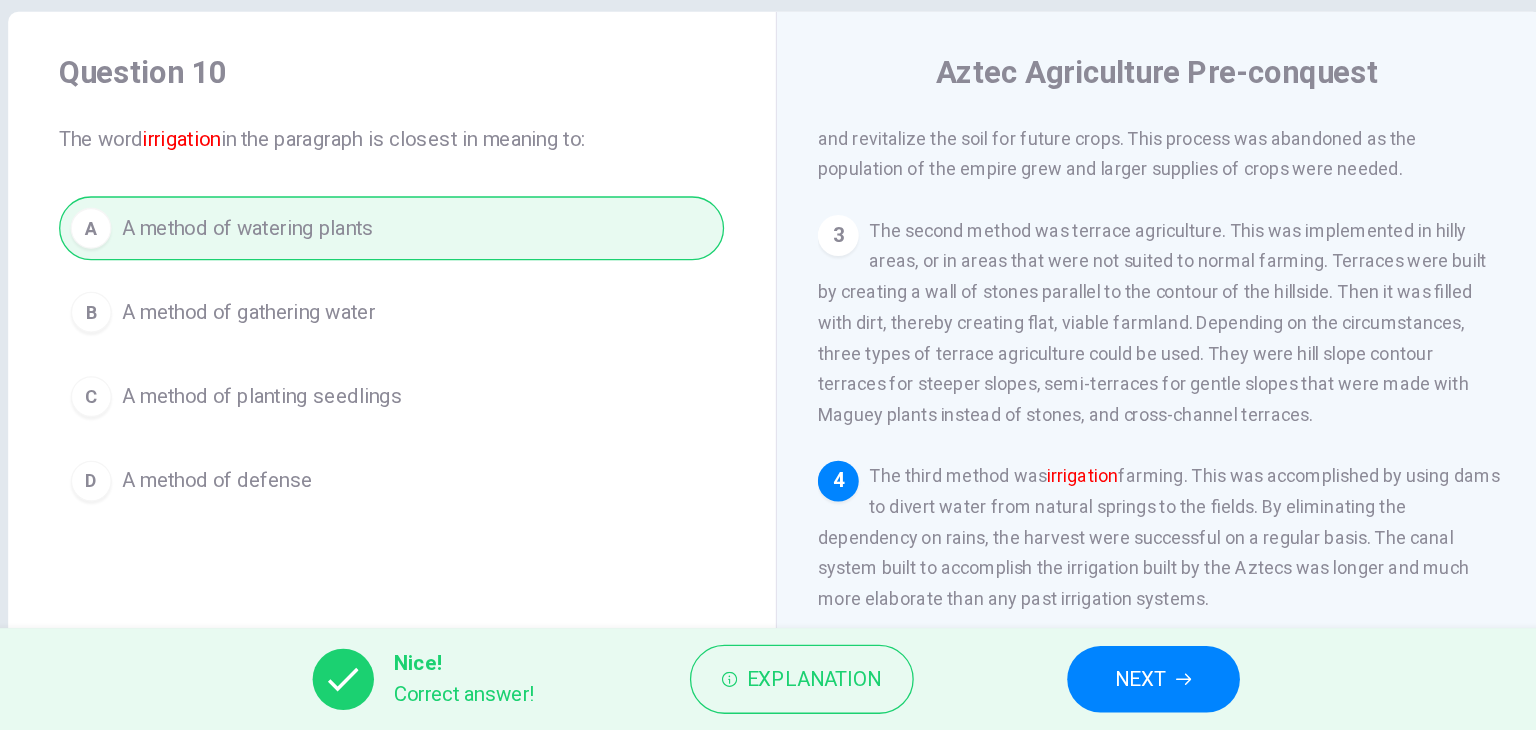 click on "NEXT" at bounding box center [1053, 690] 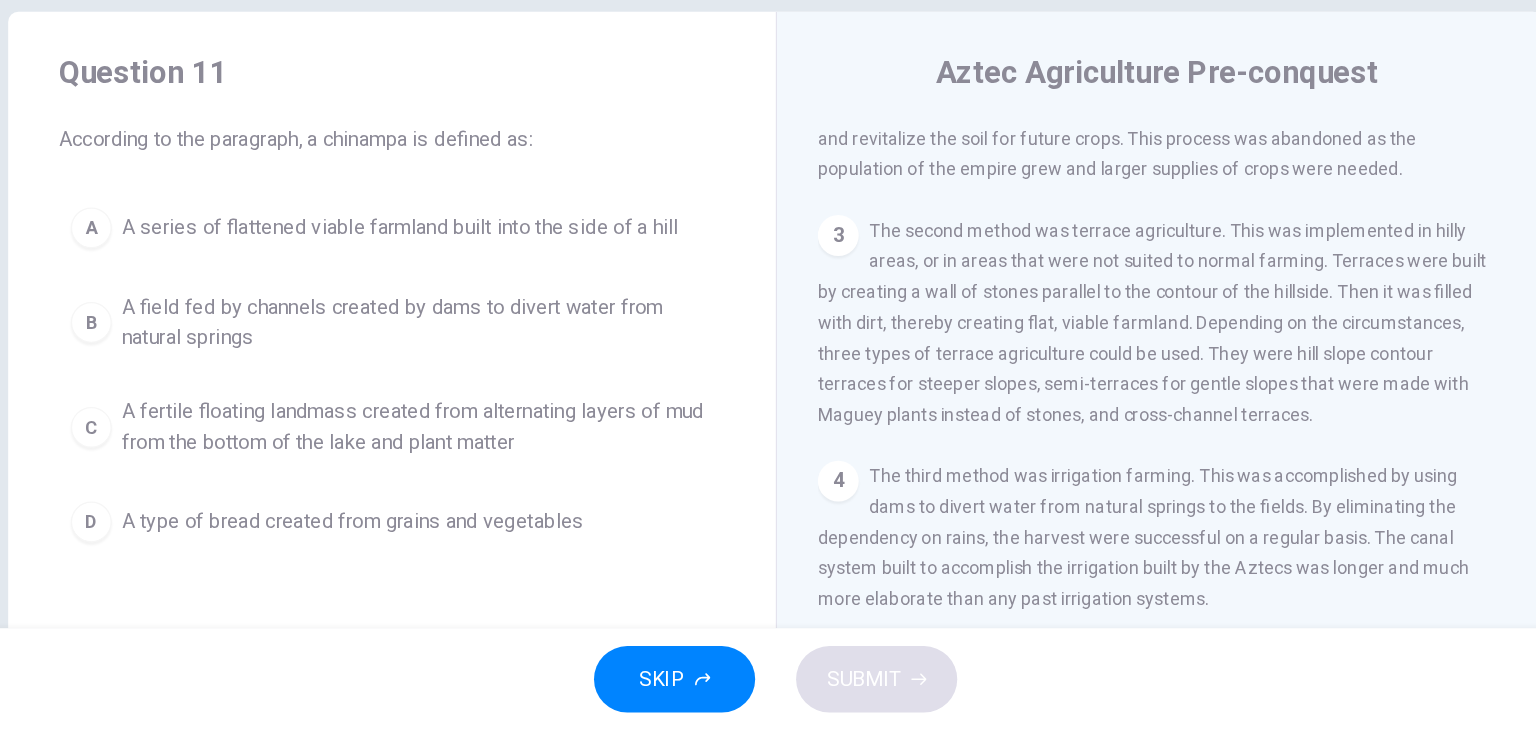 scroll, scrollTop: 253, scrollLeft: 0, axis: vertical 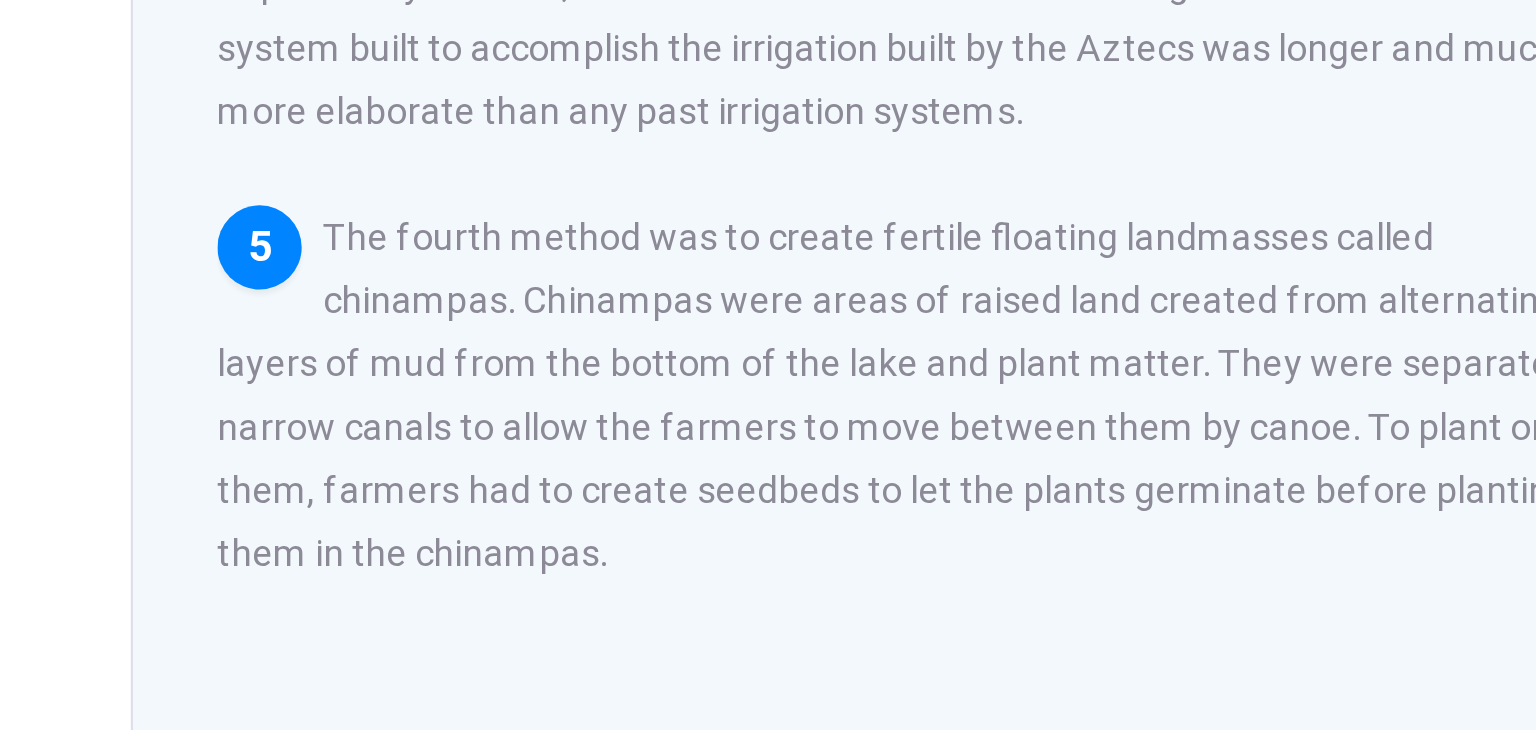 drag, startPoint x: 1100, startPoint y: 452, endPoint x: 1149, endPoint y: 446, distance: 49.365982 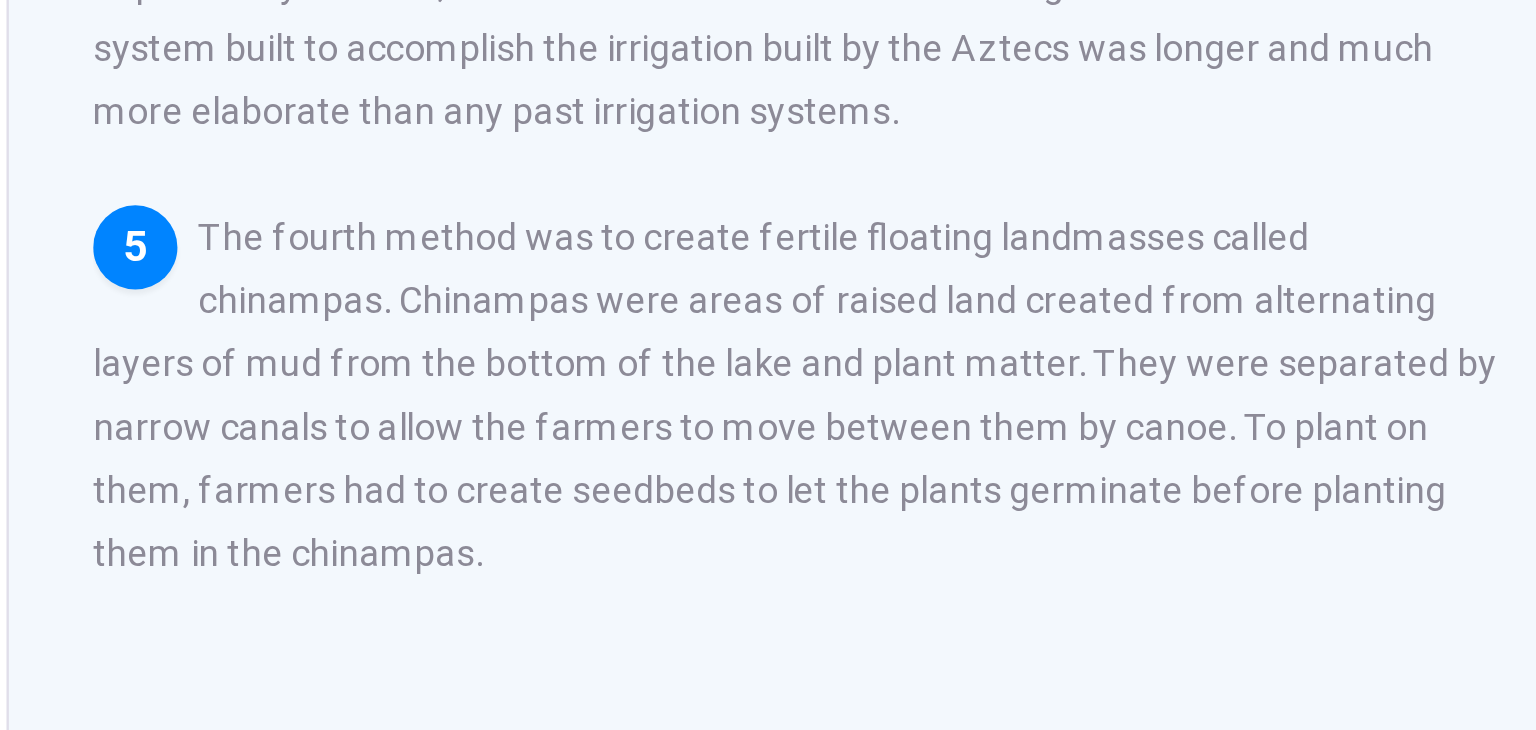 drag, startPoint x: 793, startPoint y: 477, endPoint x: 857, endPoint y: 479, distance: 64.03124 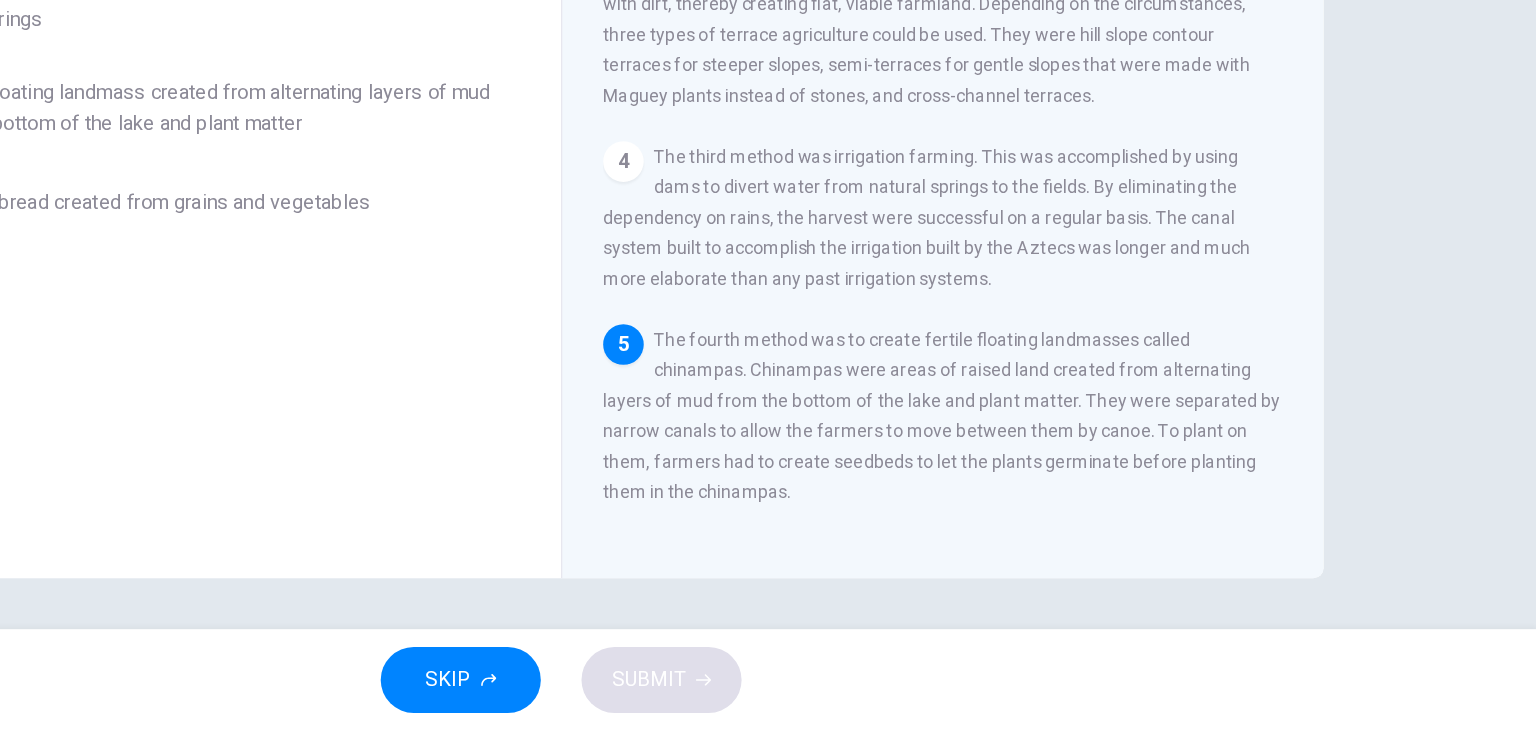 scroll, scrollTop: 0, scrollLeft: 0, axis: both 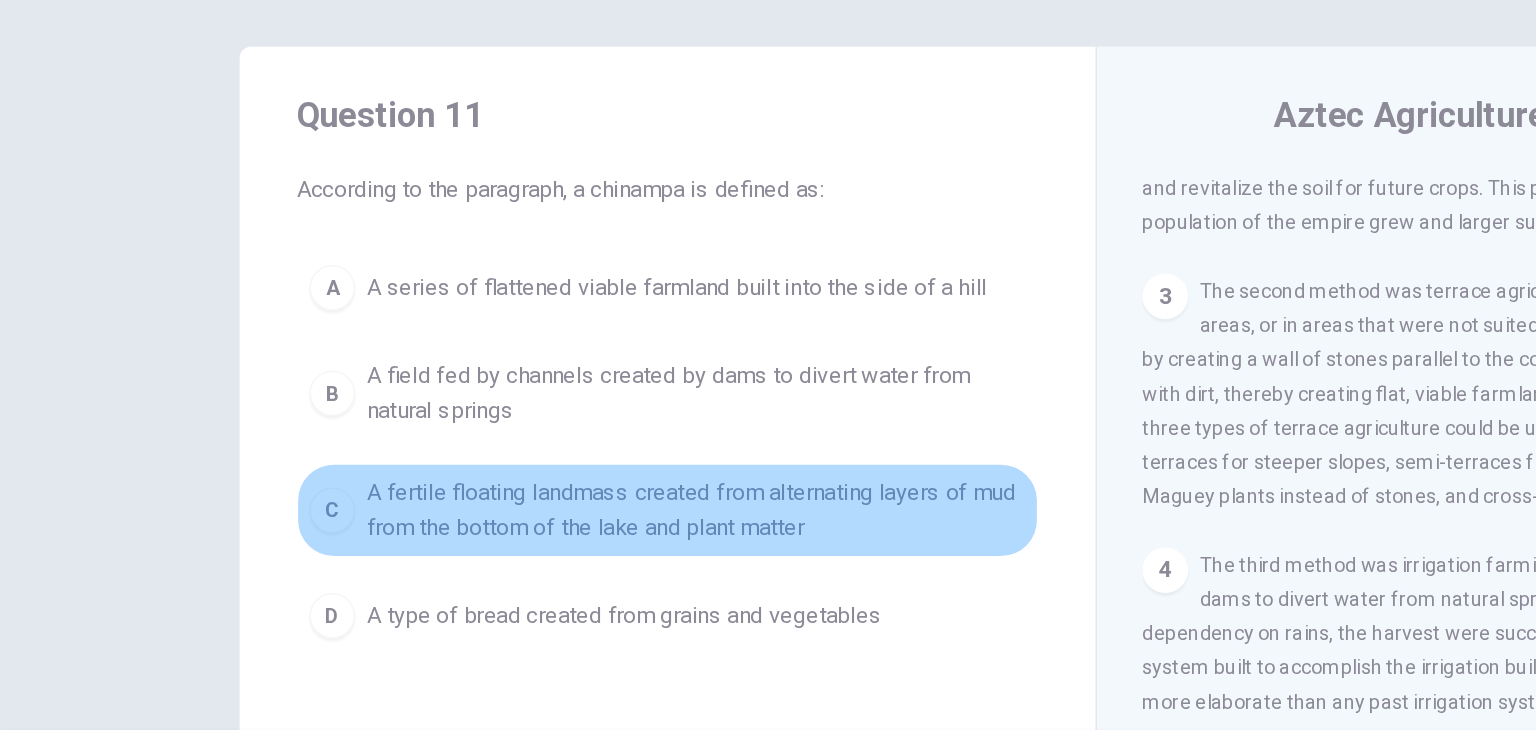 click on "A fertile floating landmass created from alternating layers of mud from the bottom of the lake and plant matter" at bounding box center [488, 493] 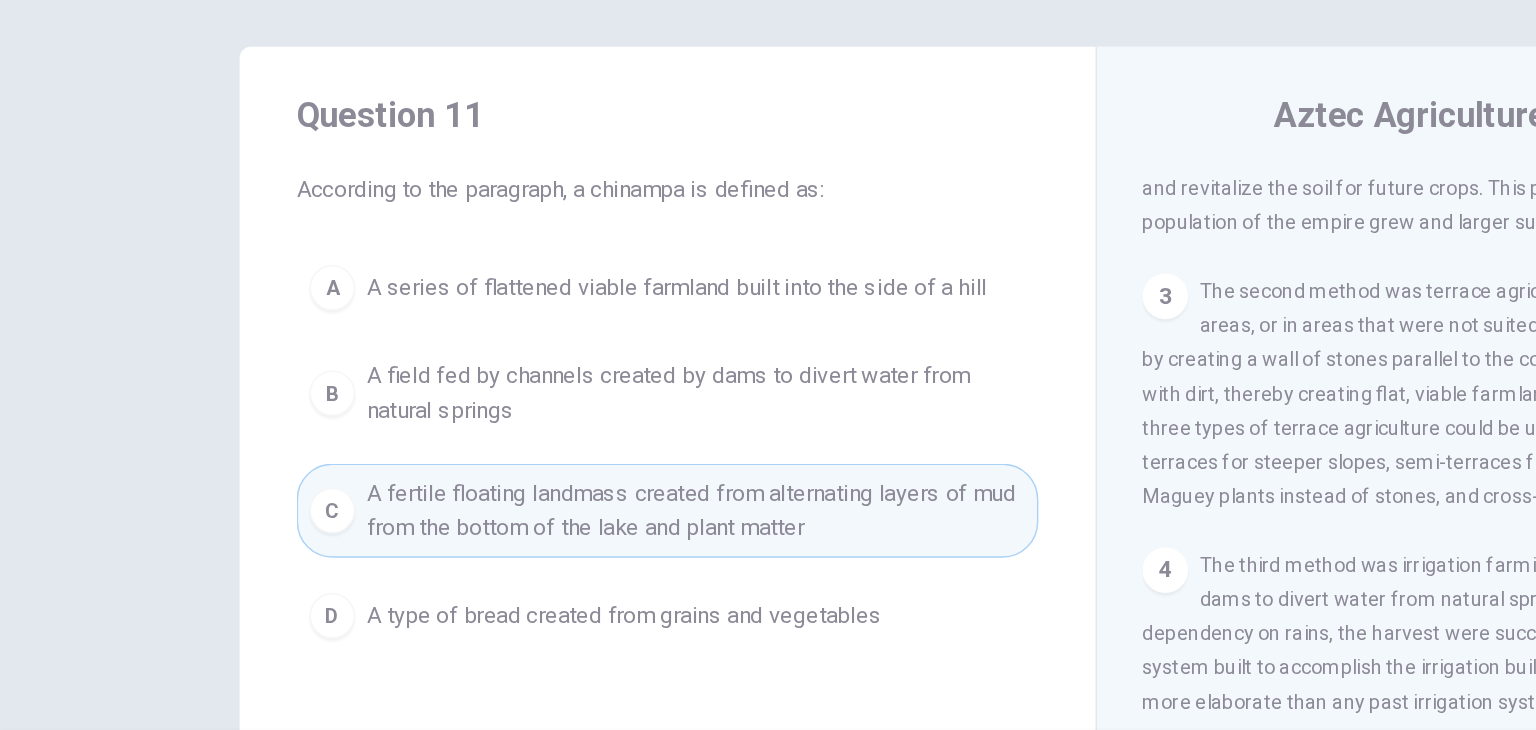 scroll, scrollTop: 1, scrollLeft: 0, axis: vertical 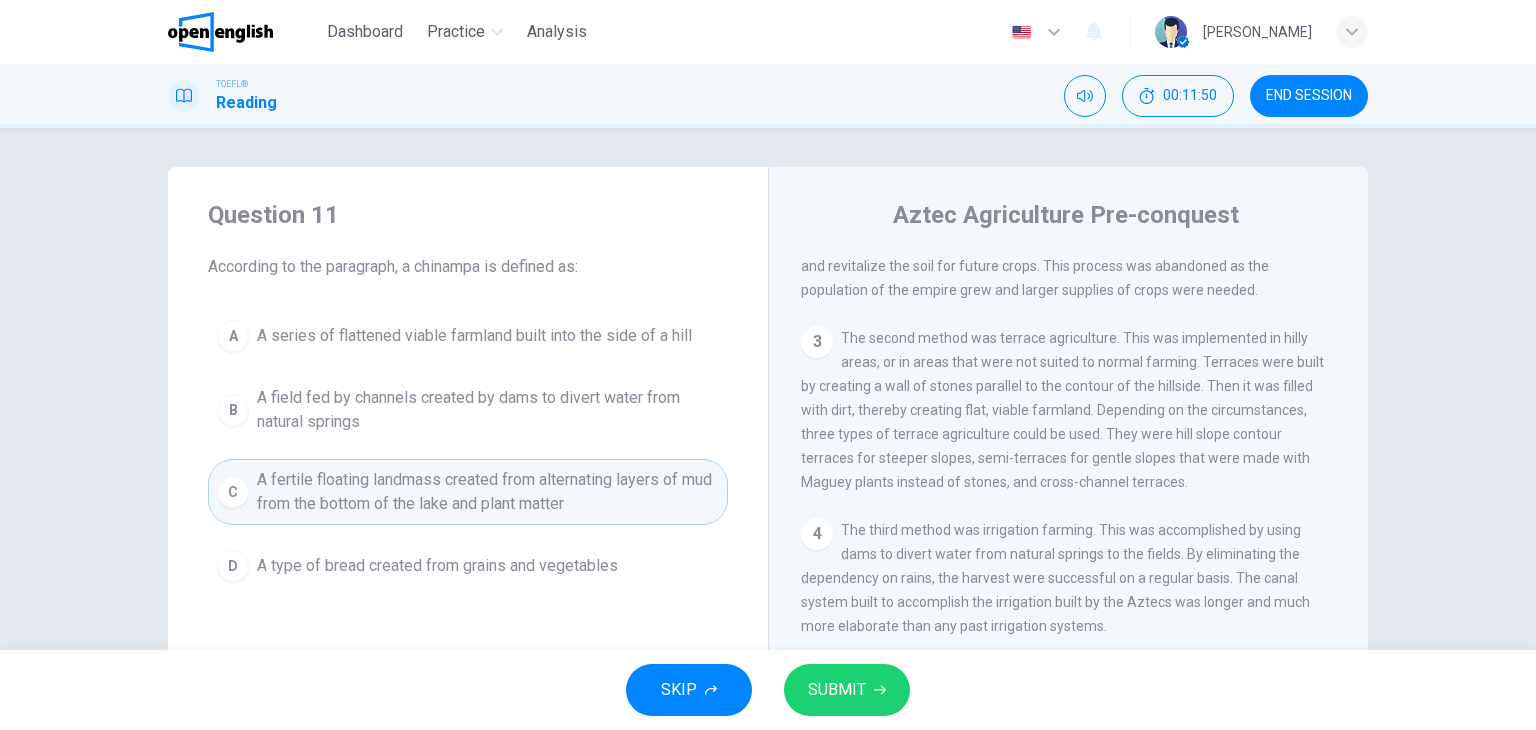 drag, startPoint x: 639, startPoint y: 496, endPoint x: 799, endPoint y: 588, distance: 184.56435 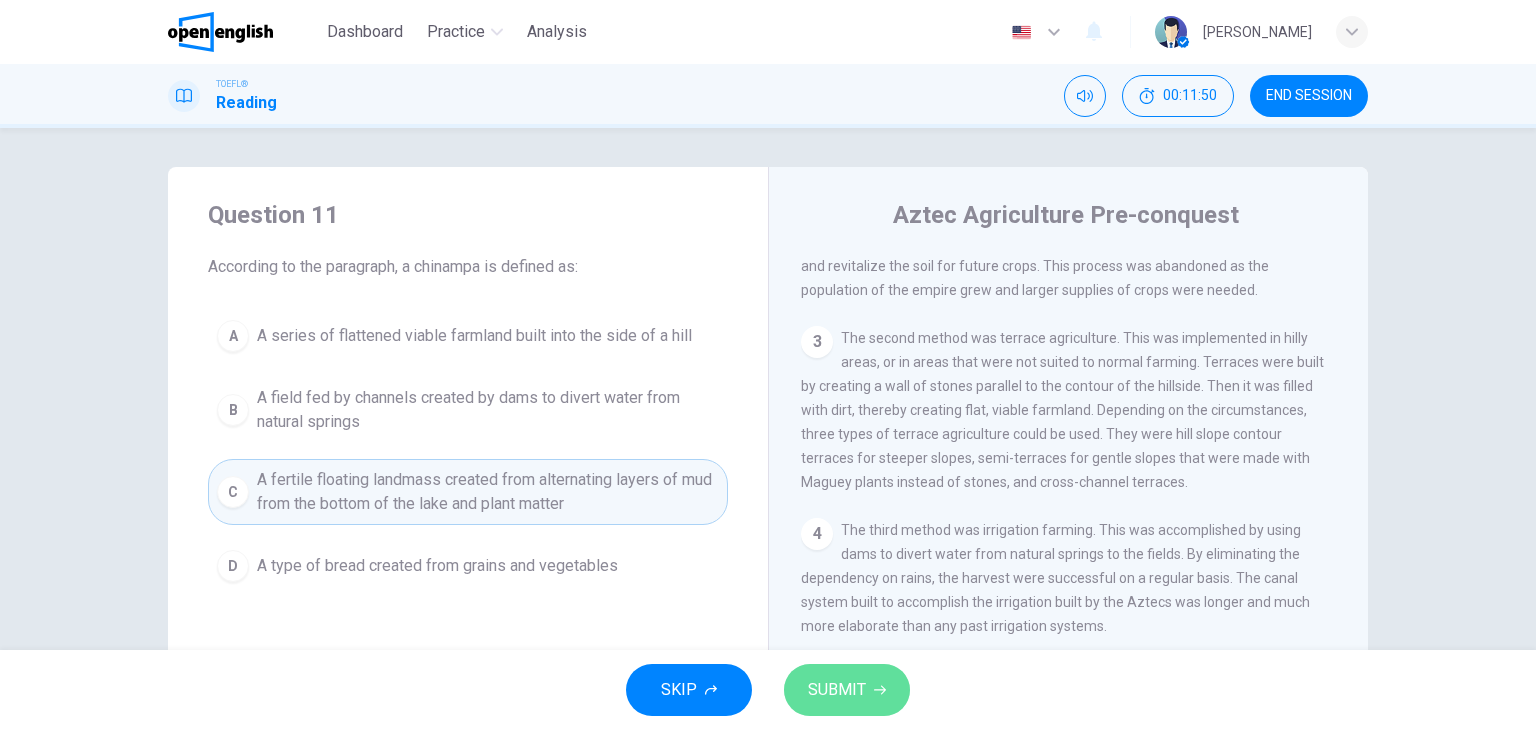 click on "SUBMIT" at bounding box center [837, 690] 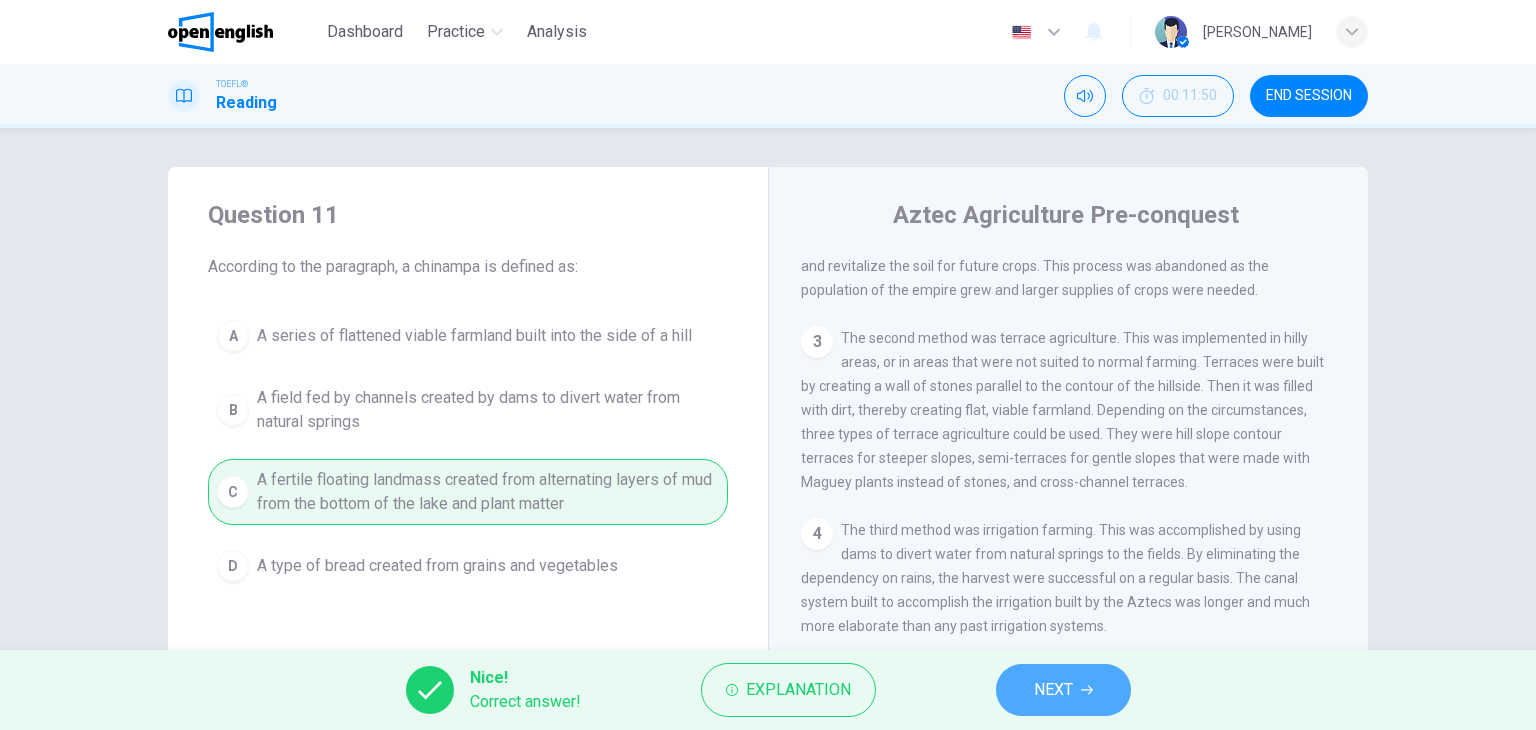 click on "NEXT" at bounding box center [1053, 690] 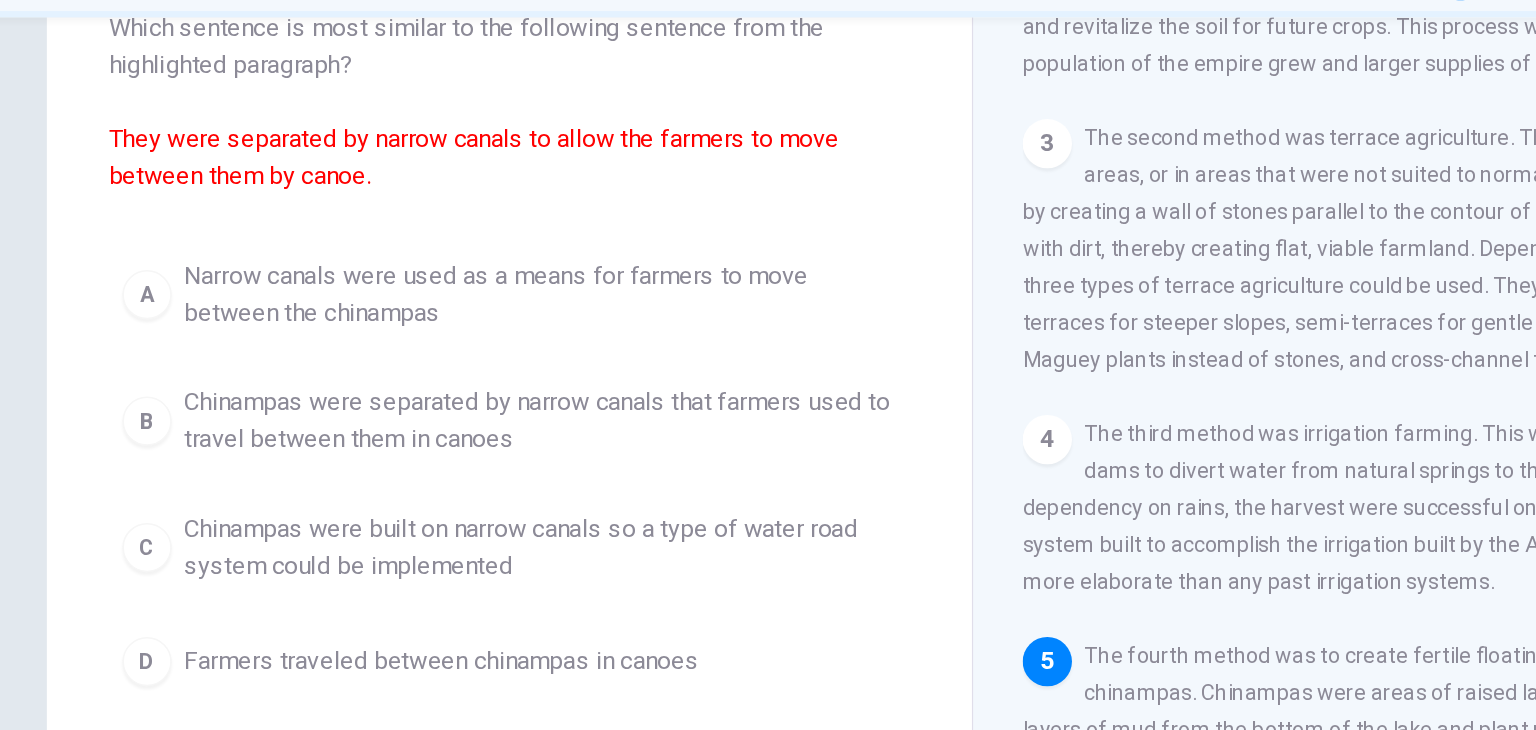 scroll, scrollTop: 198, scrollLeft: 0, axis: vertical 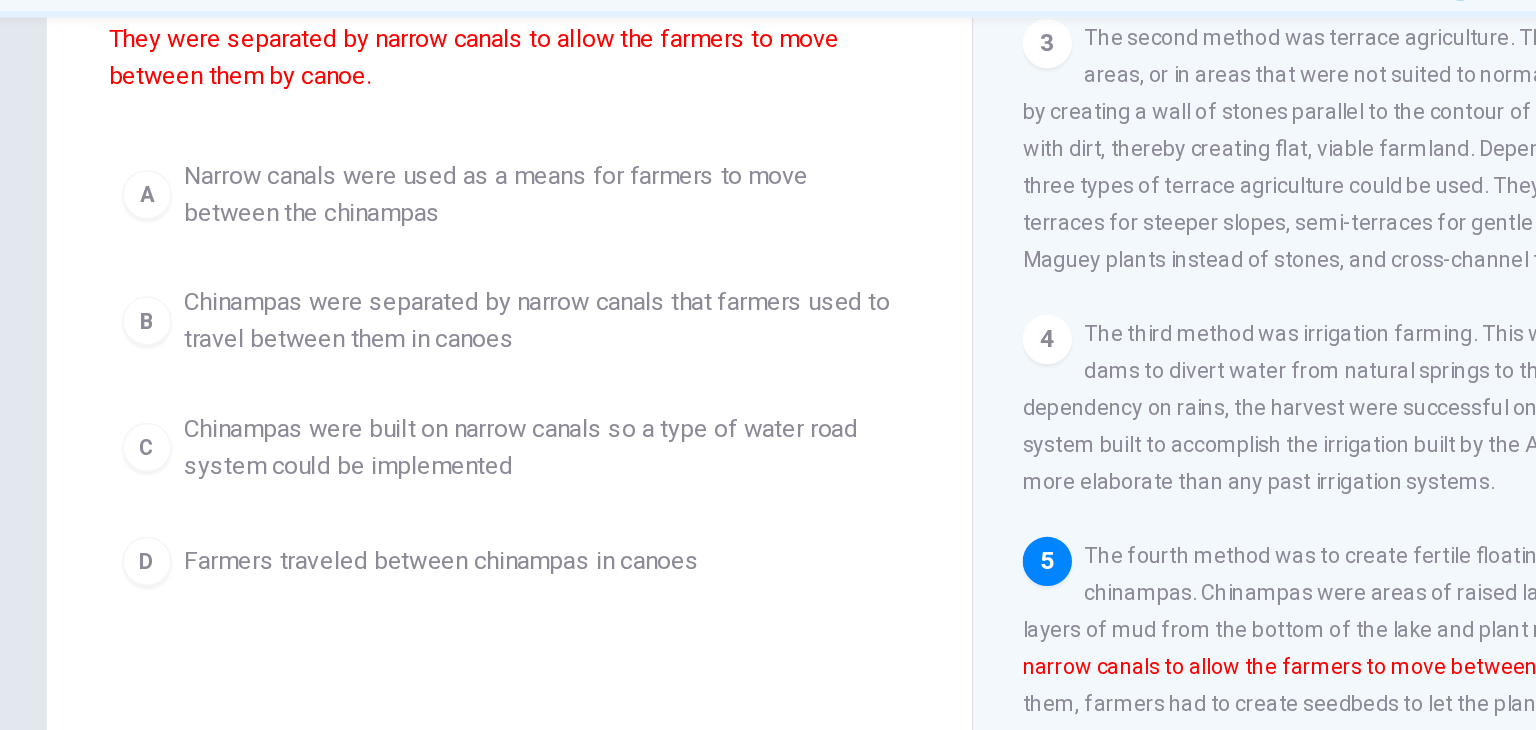 click on "Chinampas were separated by narrow canals that farmers used to travel between them in canoes" at bounding box center (488, 325) 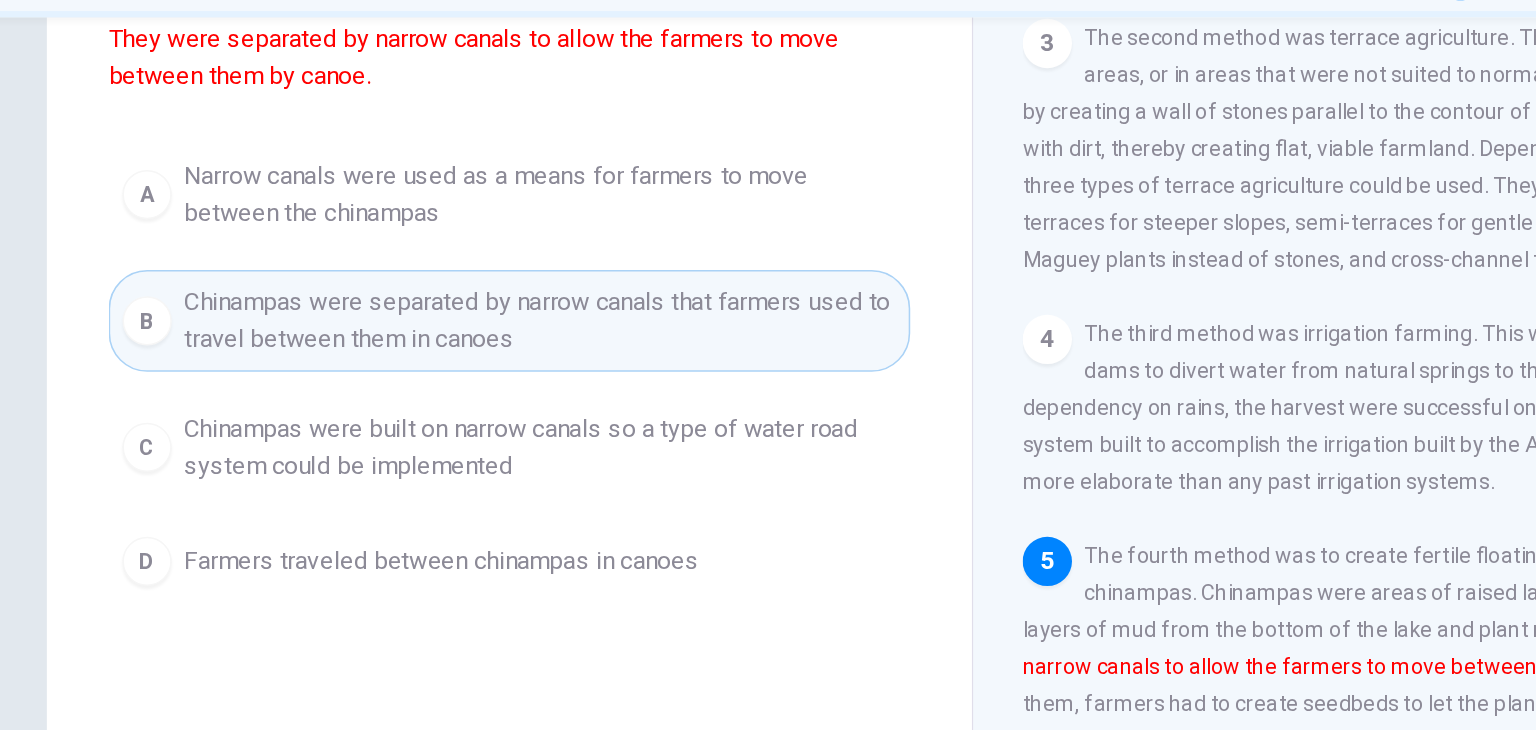 scroll, scrollTop: 206, scrollLeft: 0, axis: vertical 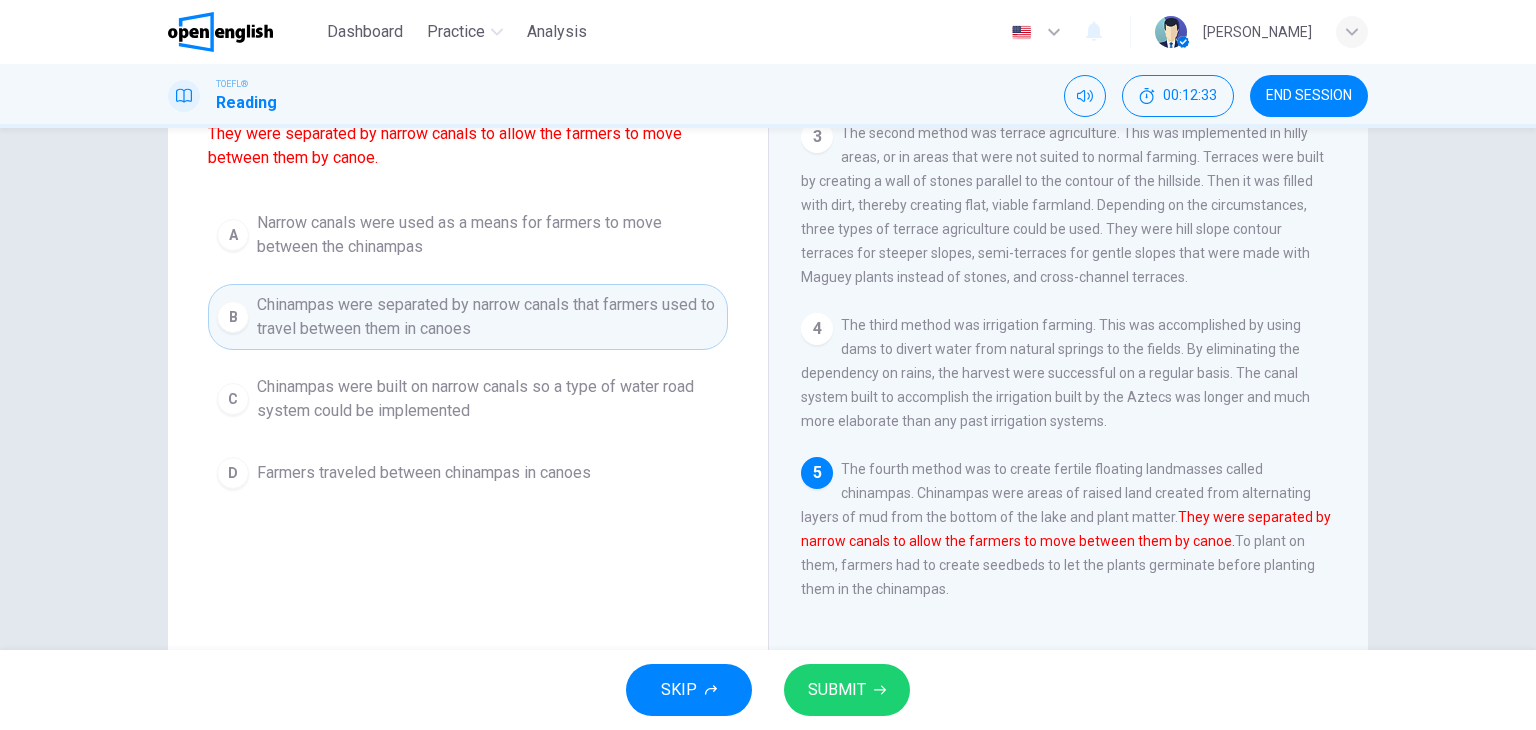 click on "SUBMIT" at bounding box center [847, 690] 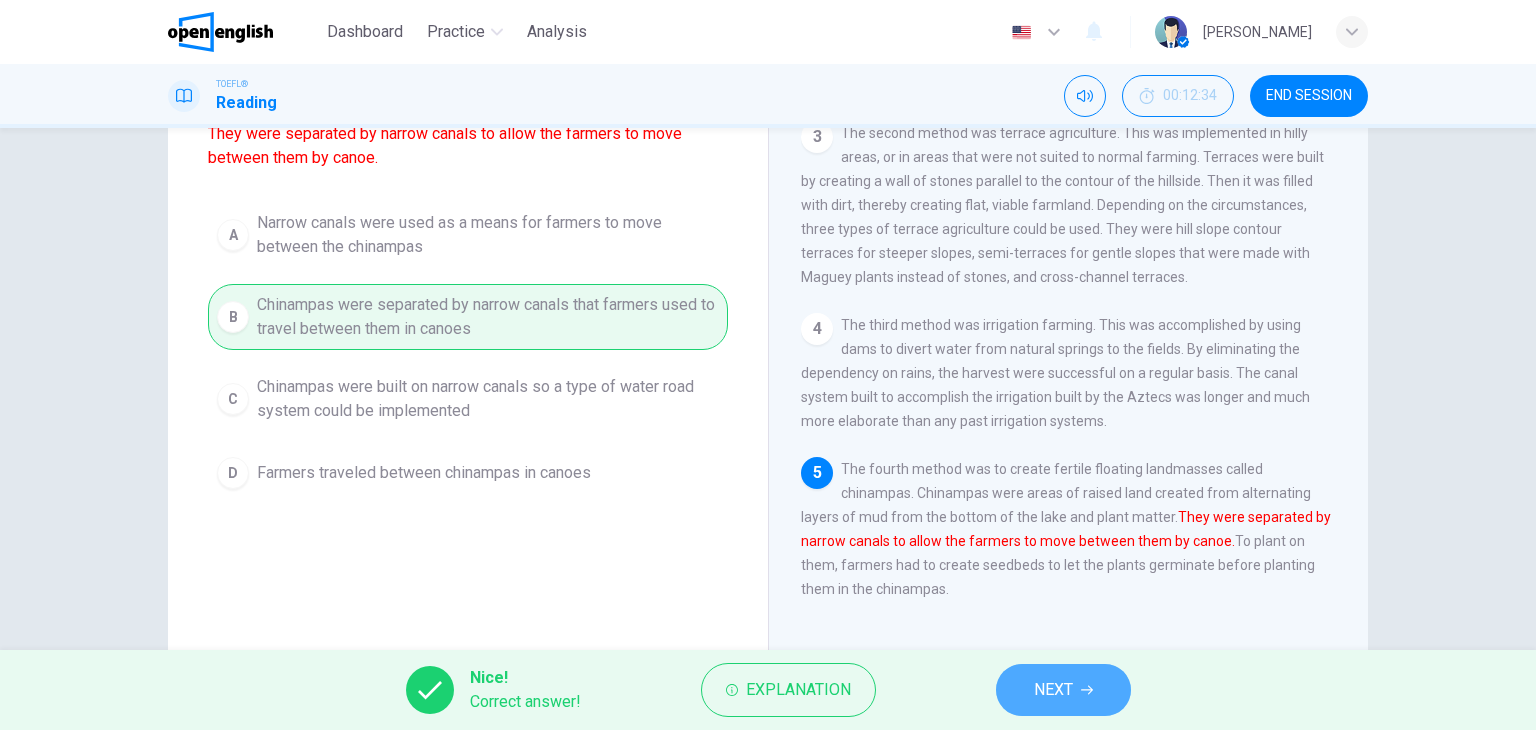 click on "NEXT" at bounding box center (1063, 690) 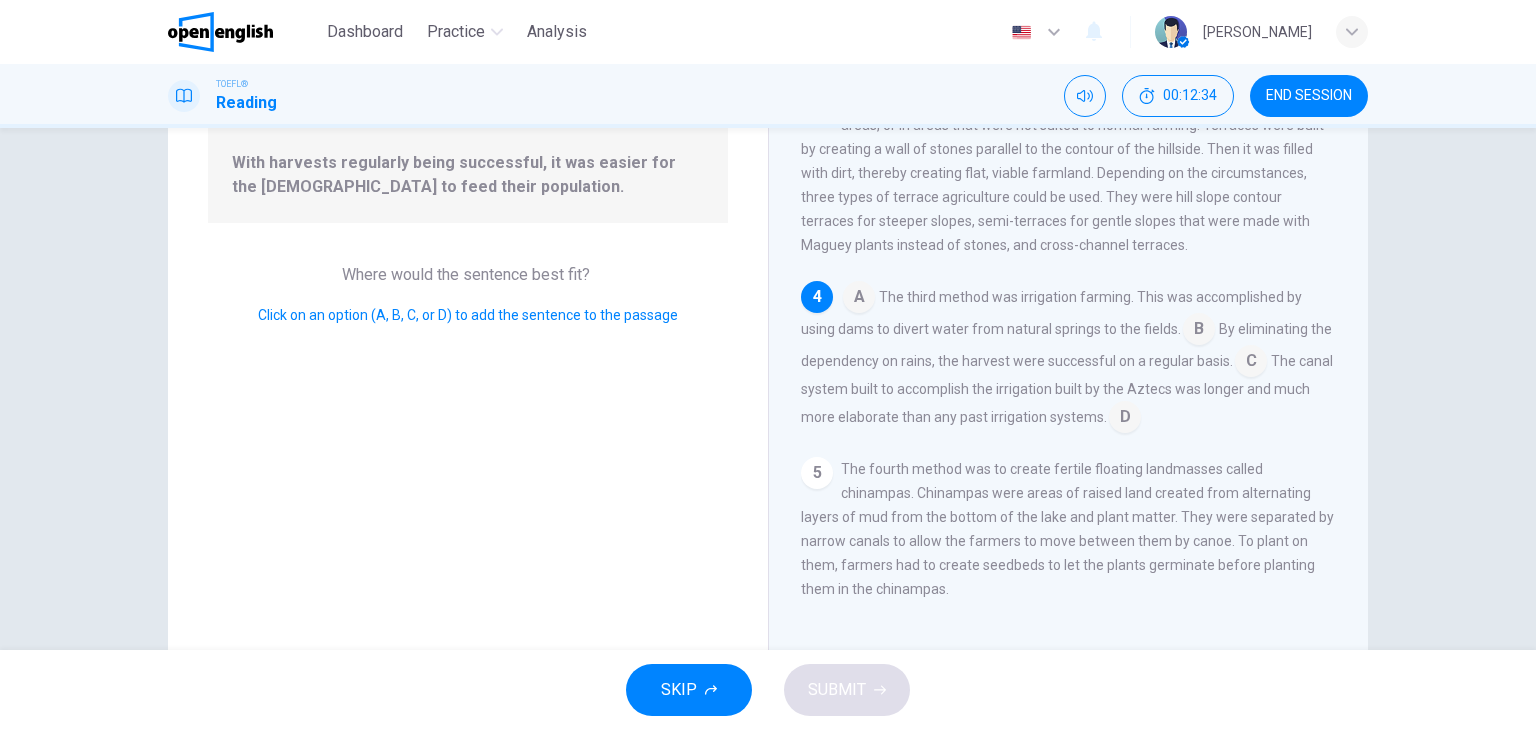 scroll, scrollTop: 267, scrollLeft: 0, axis: vertical 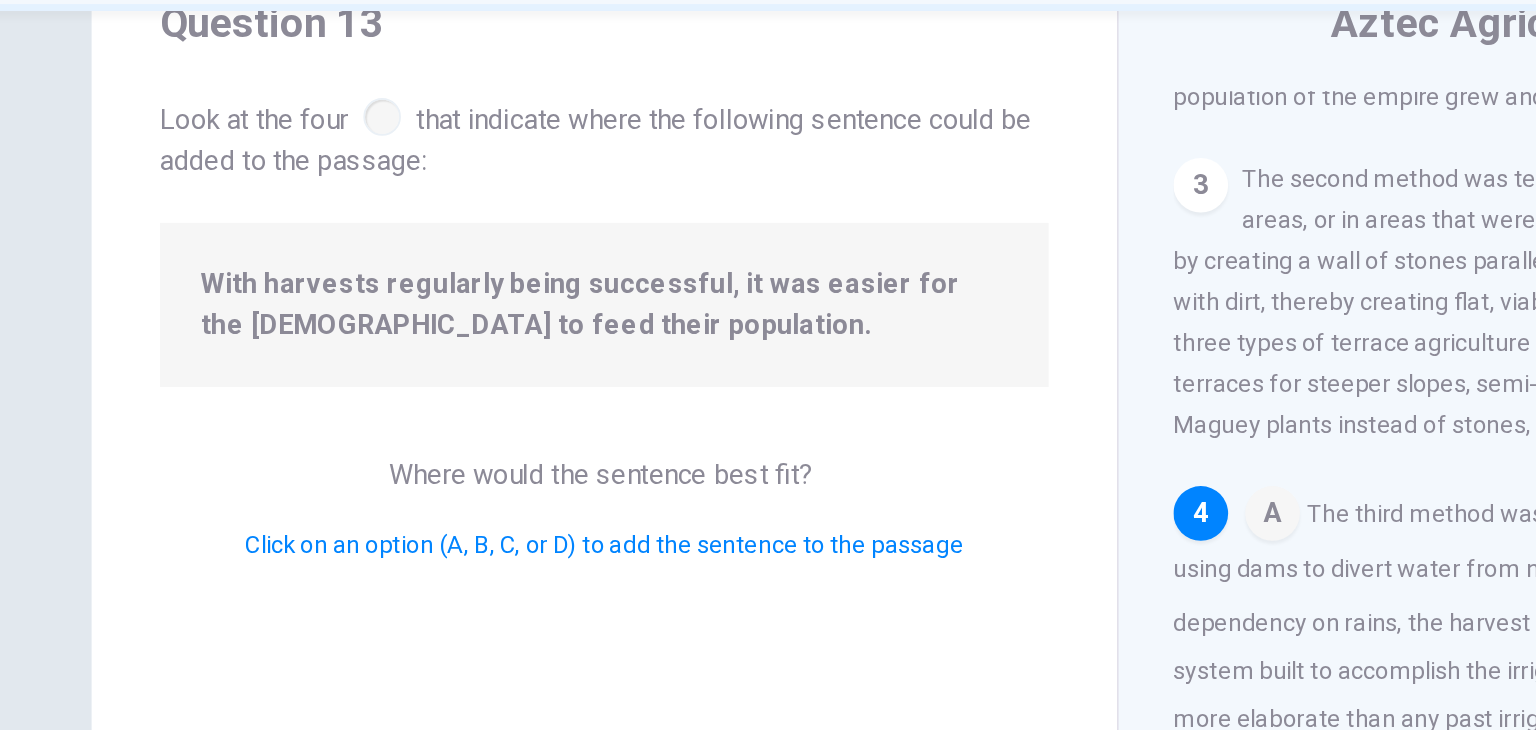 drag, startPoint x: 228, startPoint y: 278, endPoint x: 350, endPoint y: 289, distance: 122.494896 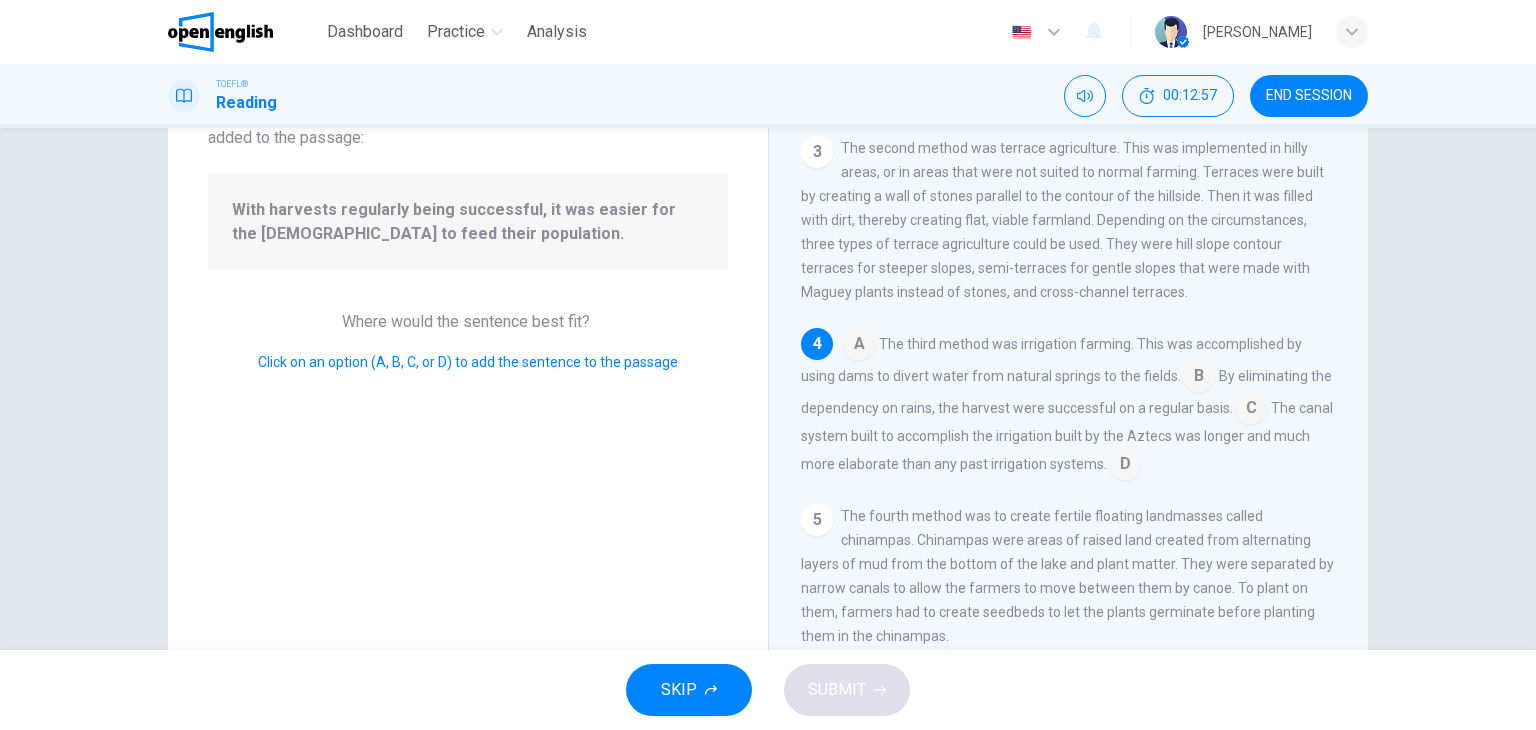 scroll, scrollTop: 157, scrollLeft: 0, axis: vertical 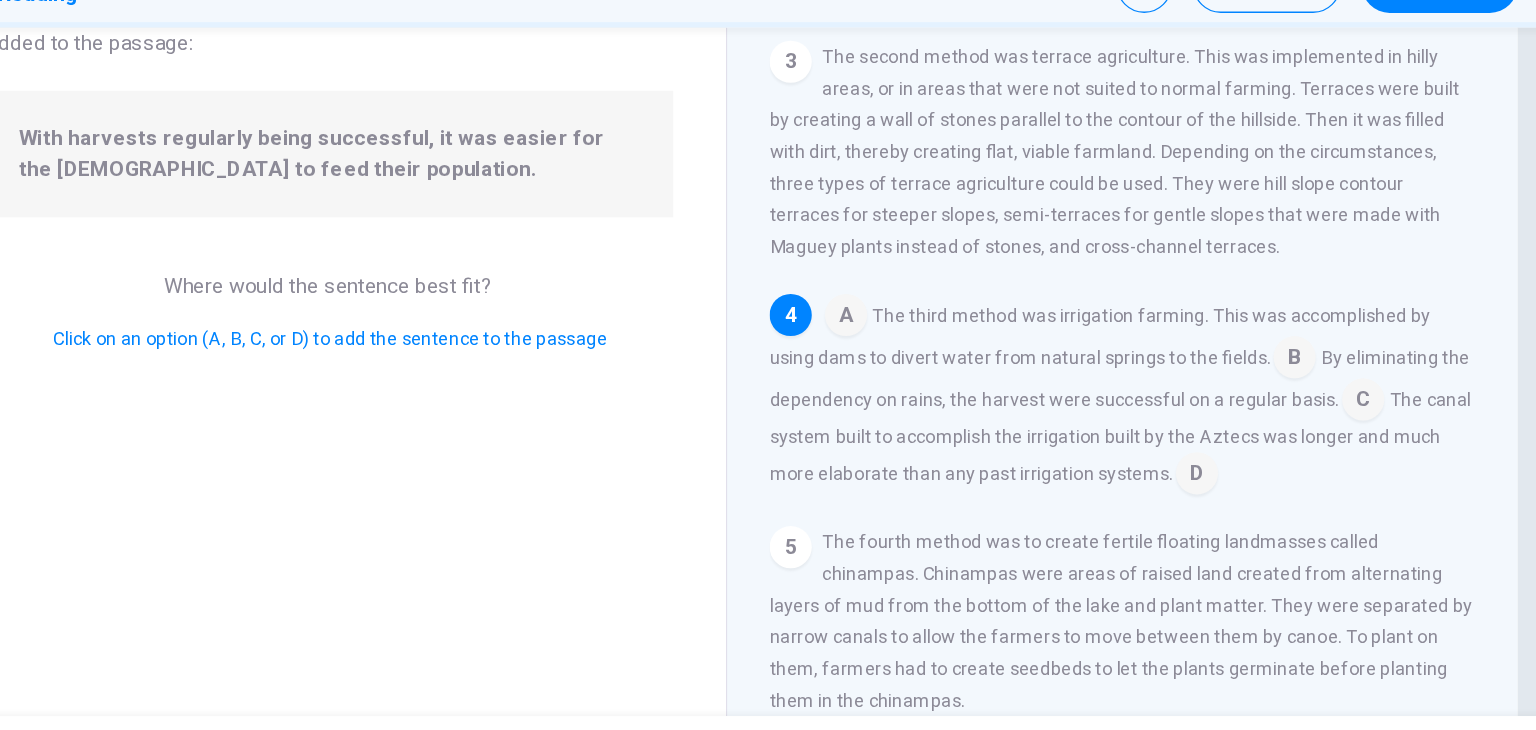 click at bounding box center (1199, 380) 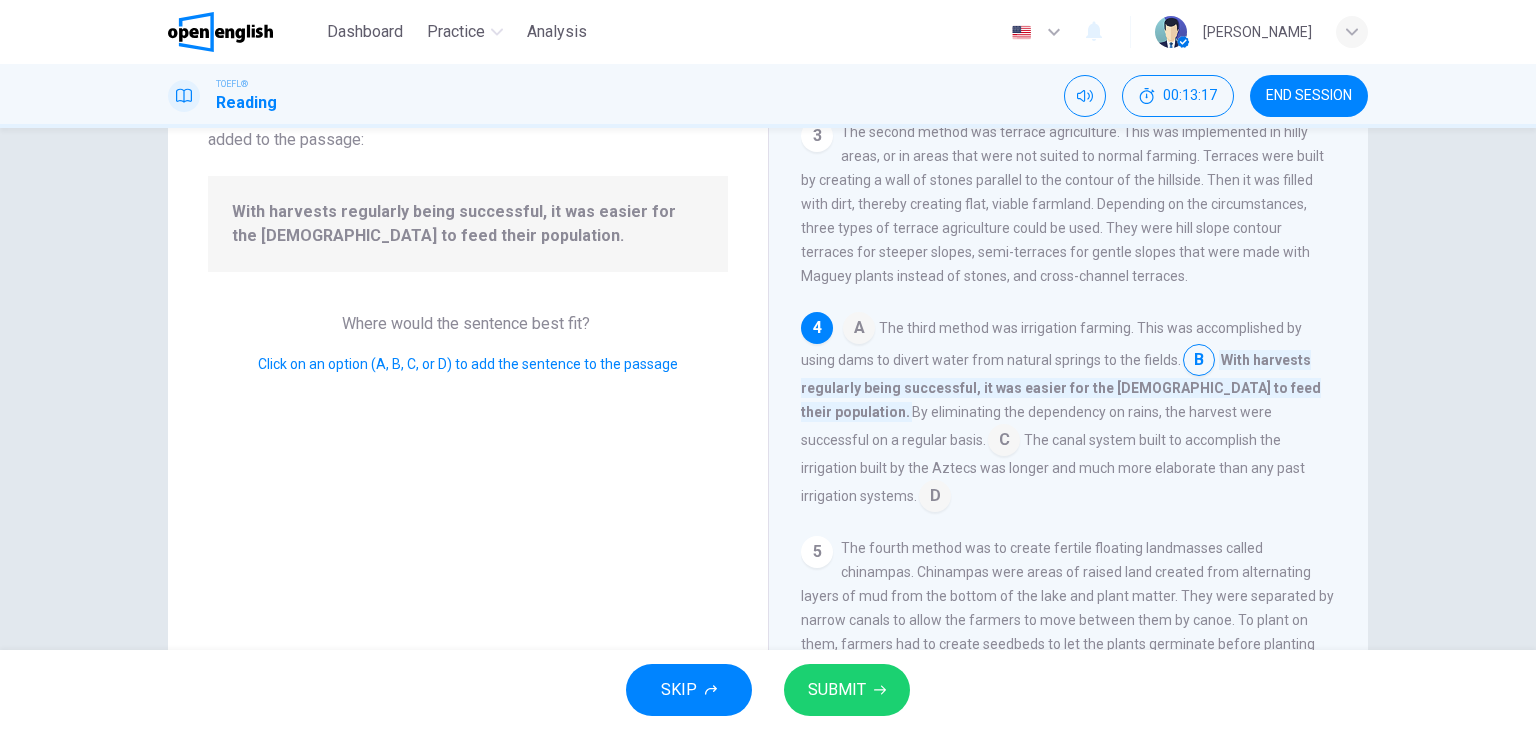 click on "SUBMIT" at bounding box center (847, 690) 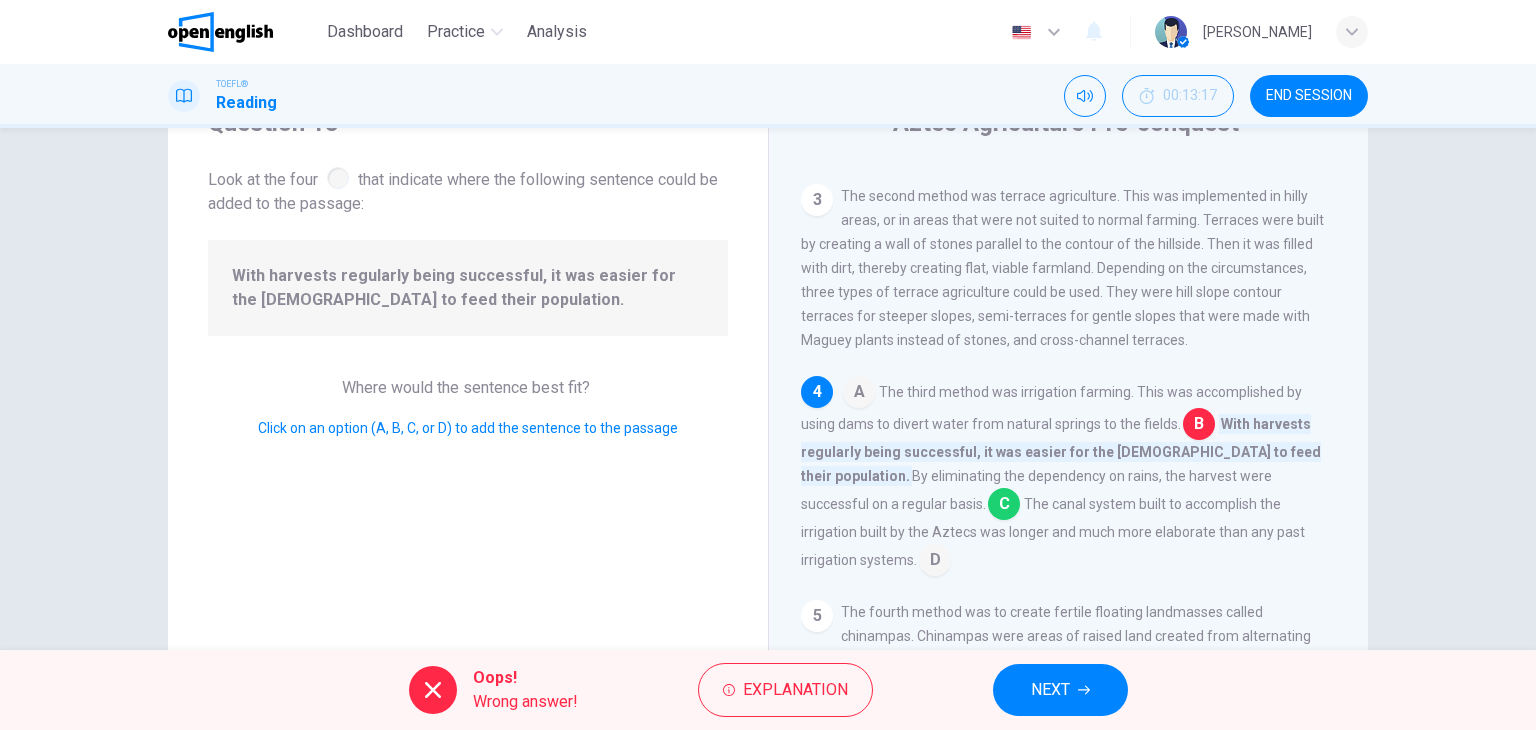 scroll, scrollTop: 92, scrollLeft: 0, axis: vertical 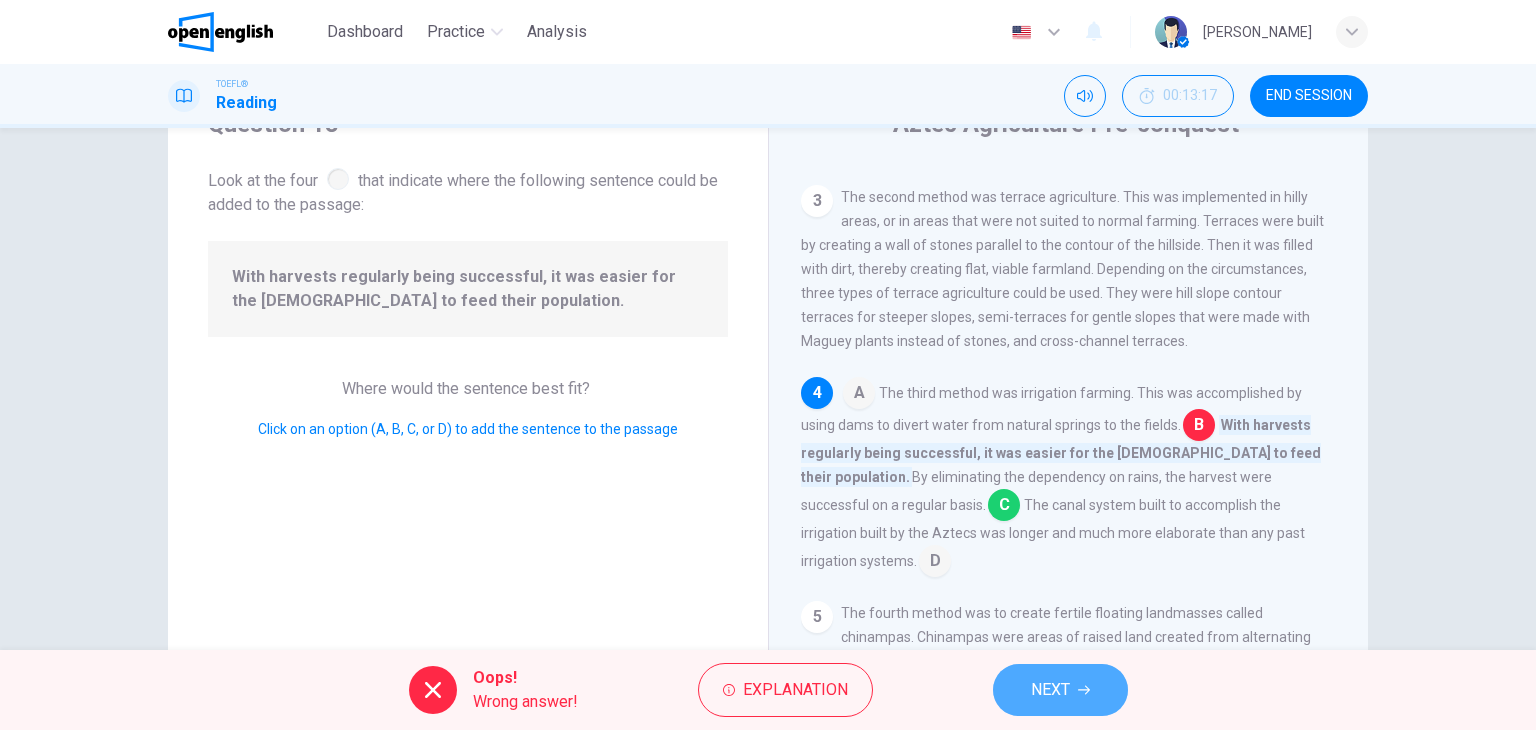 click on "NEXT" at bounding box center (1060, 690) 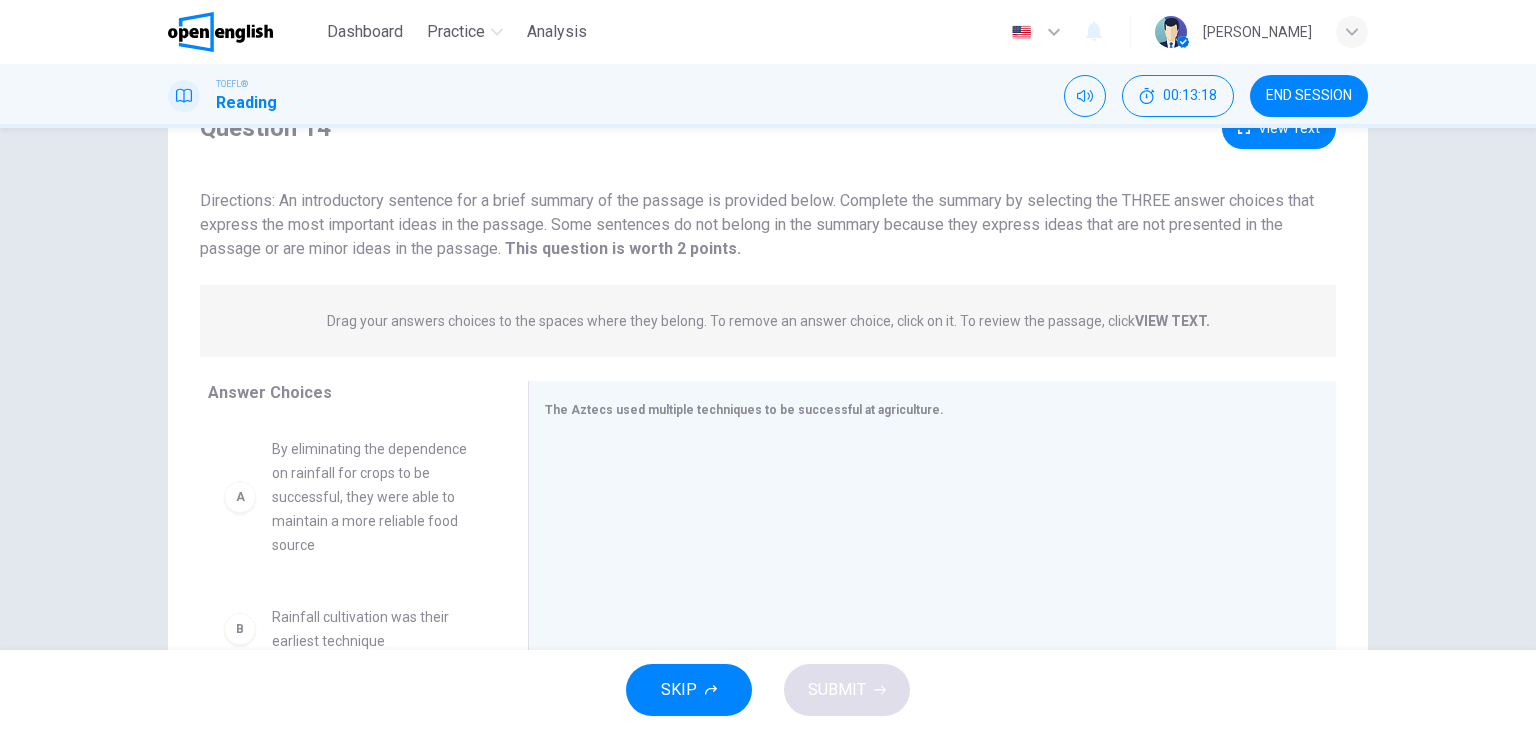scroll, scrollTop: 0, scrollLeft: 0, axis: both 